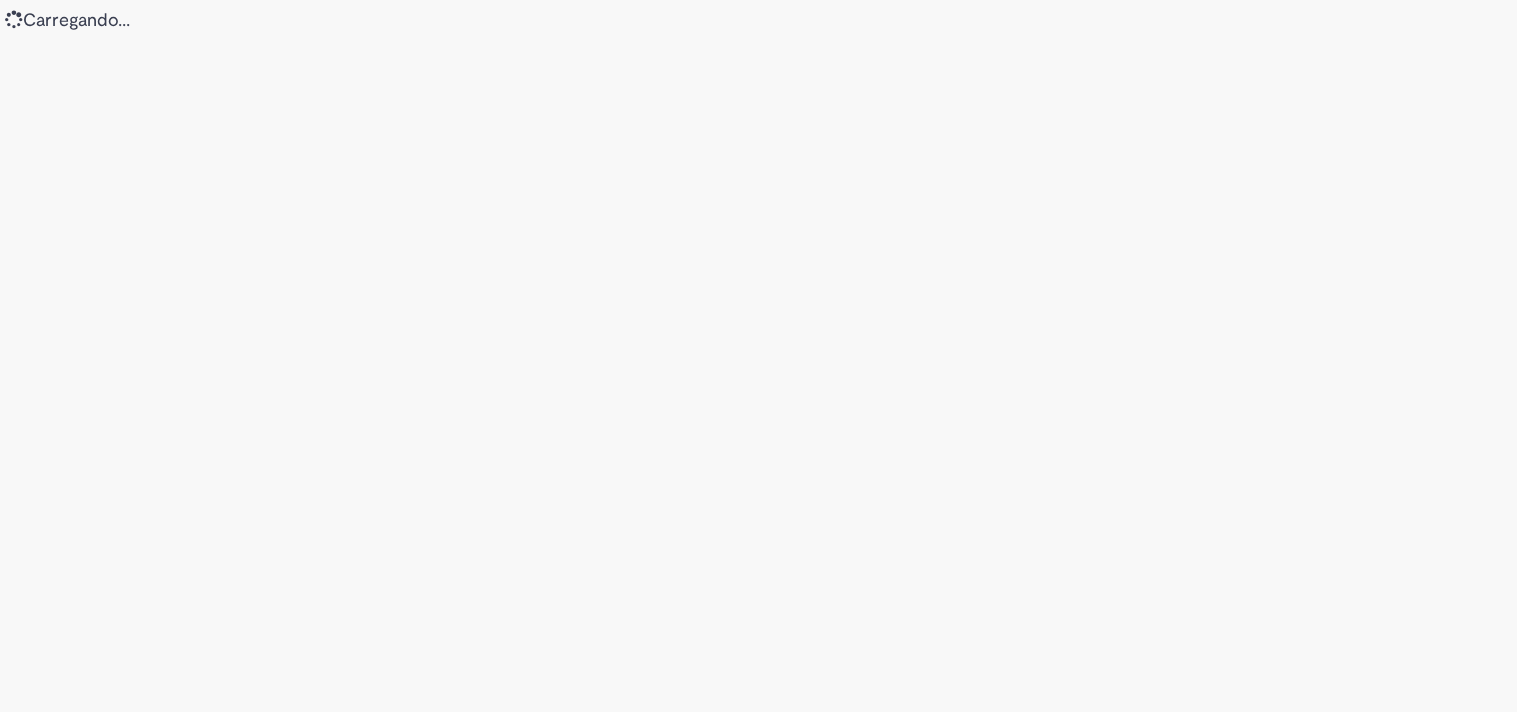scroll, scrollTop: 0, scrollLeft: 0, axis: both 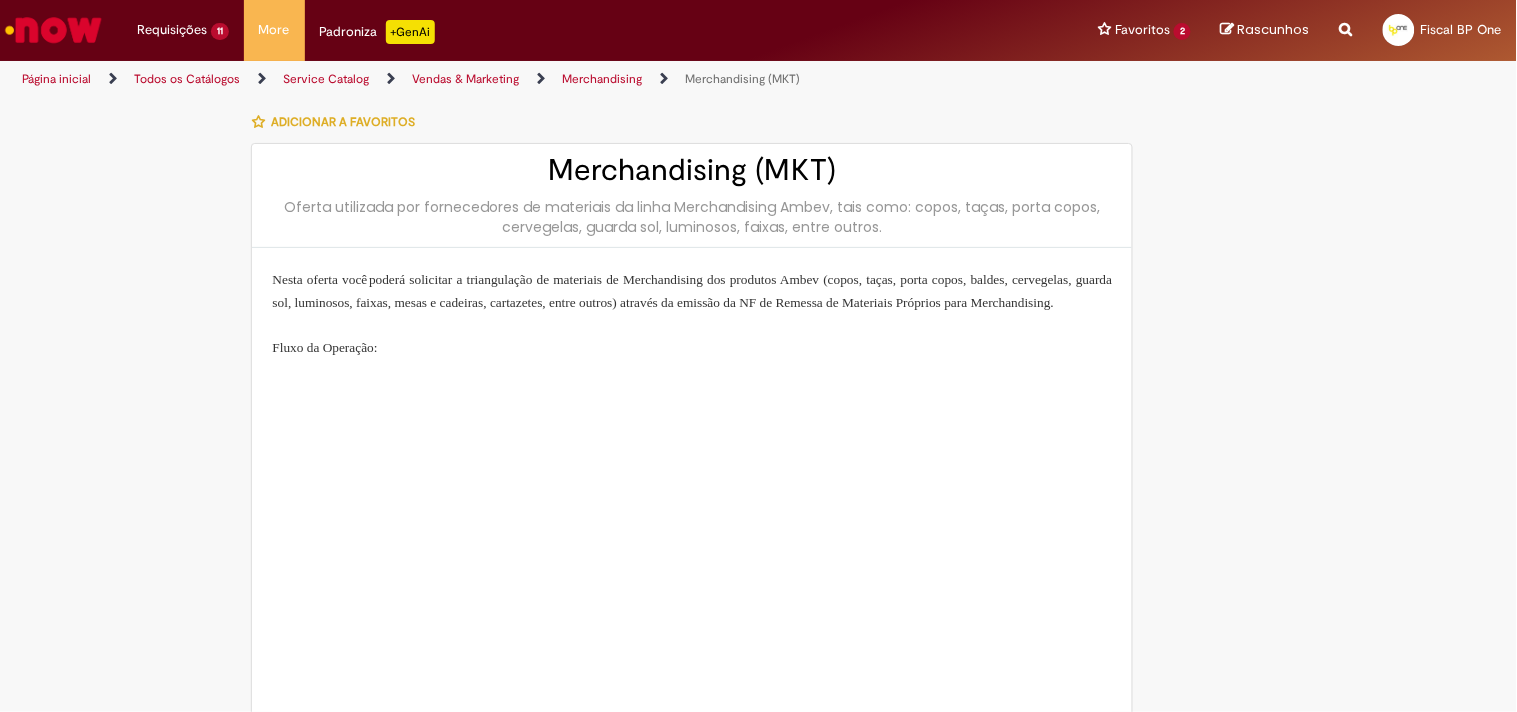 type on "**********" 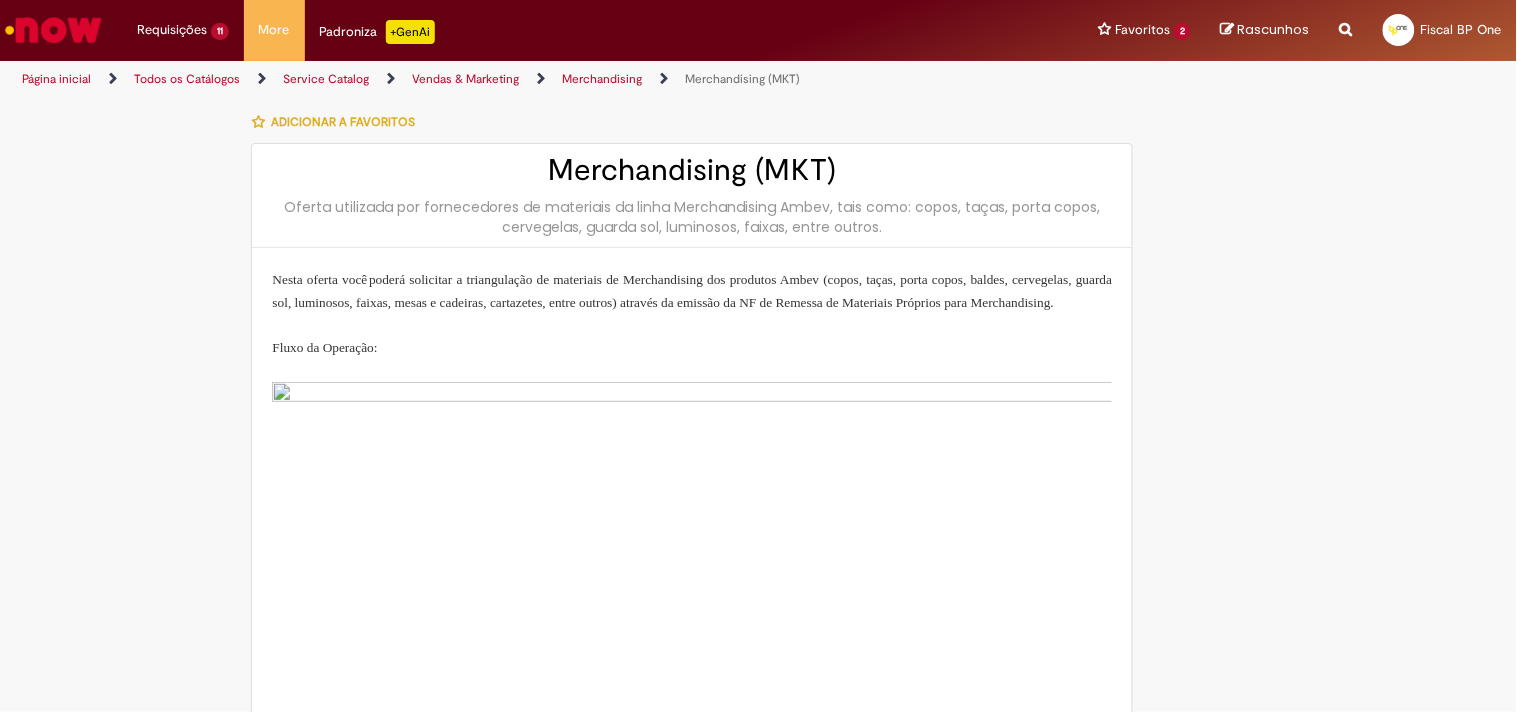 type on "**********" 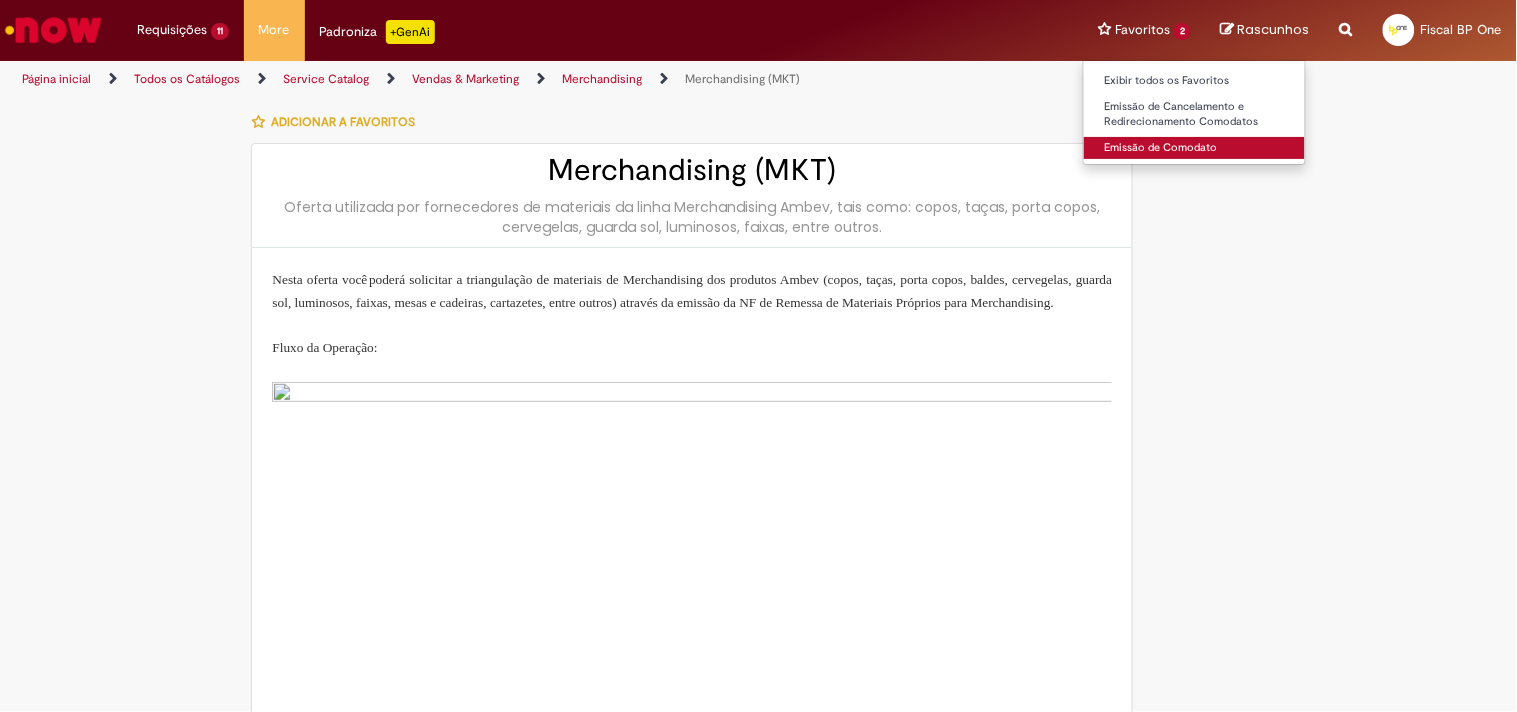 click on "Emissão de Comodato" at bounding box center [1194, 148] 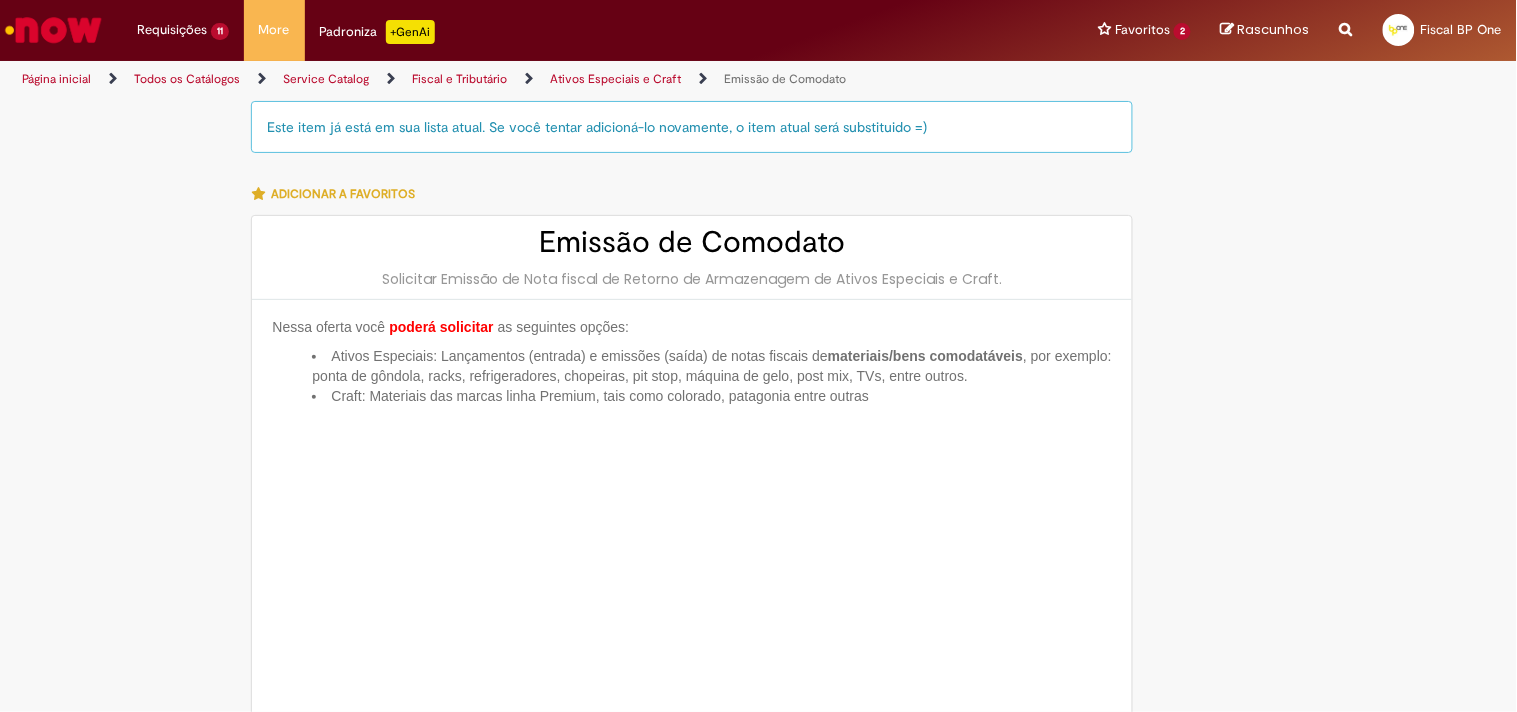 type on "**********" 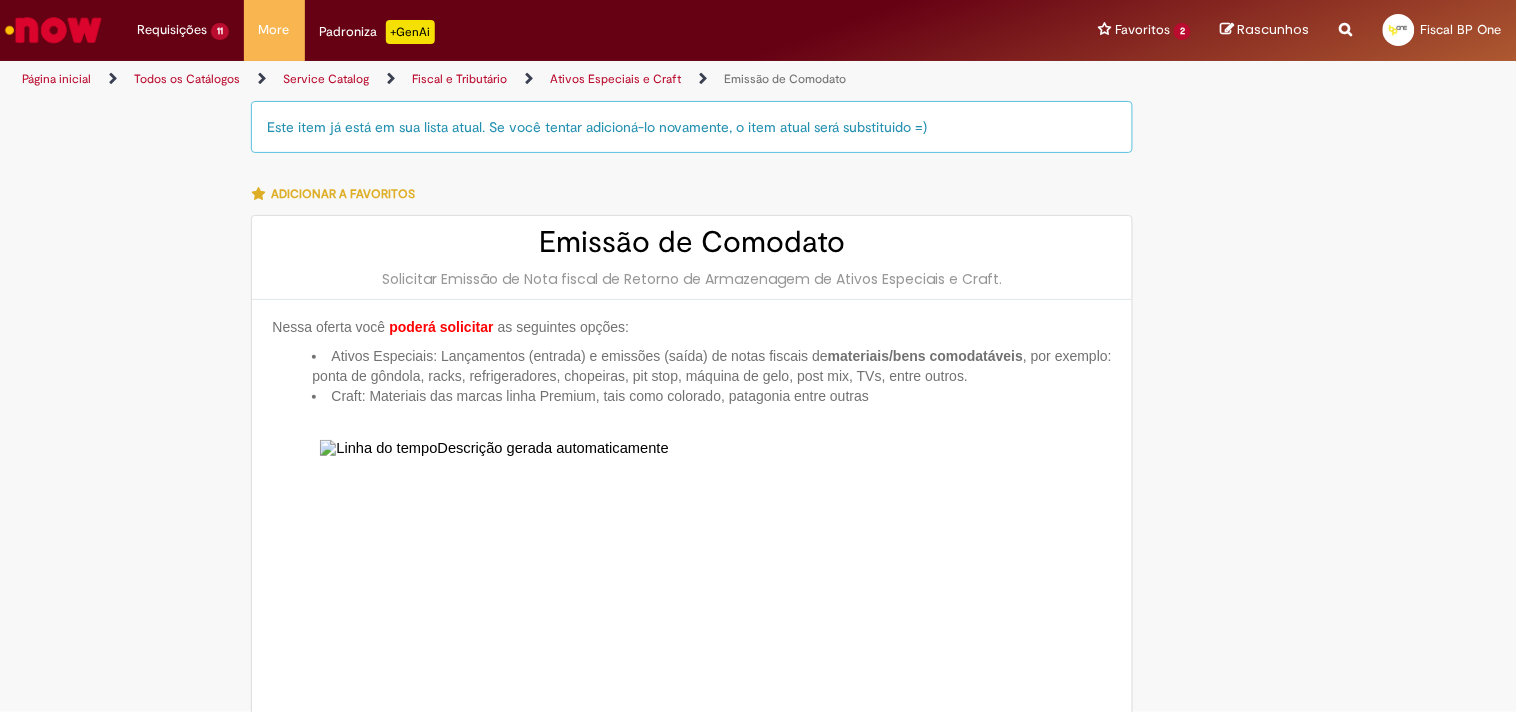 type on "**********" 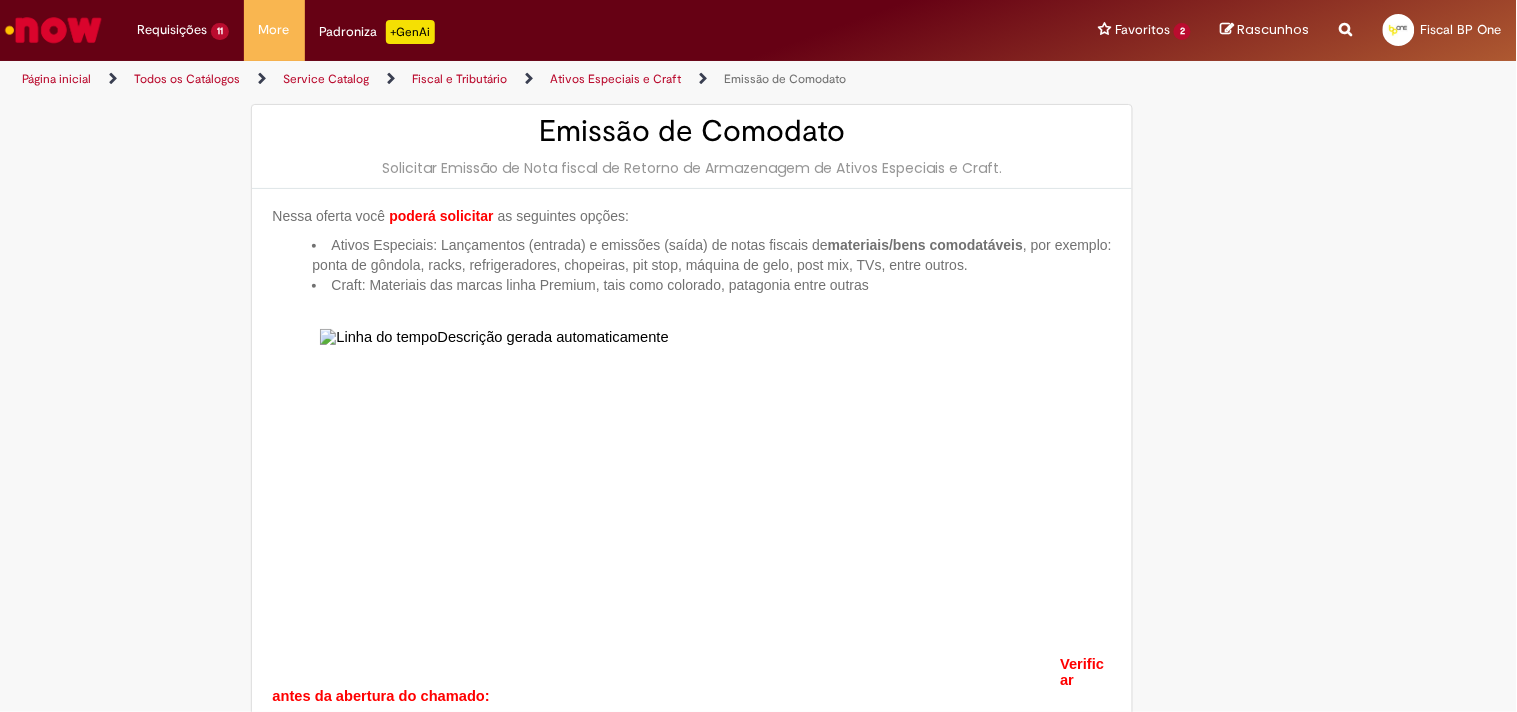 type on "**********" 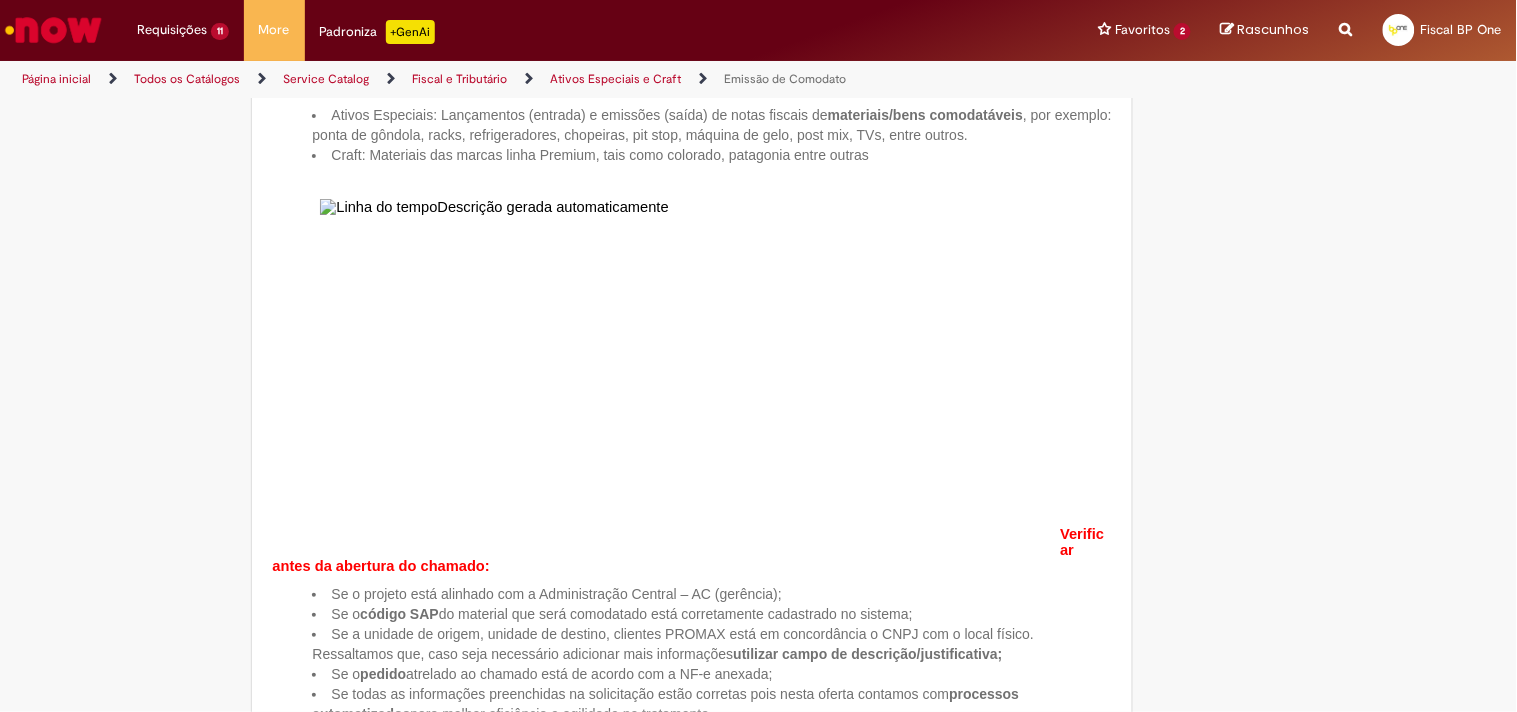 type on "**********" 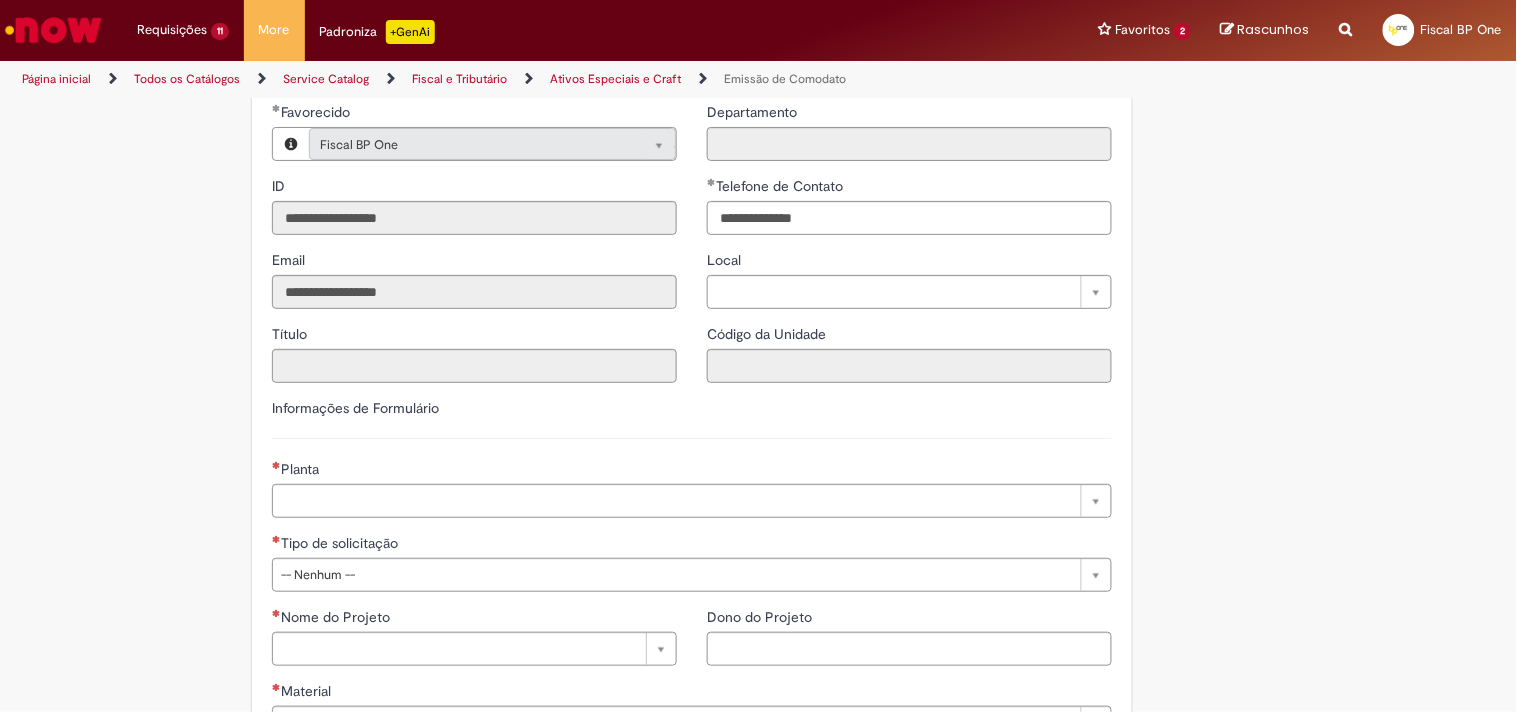 scroll, scrollTop: 1333, scrollLeft: 0, axis: vertical 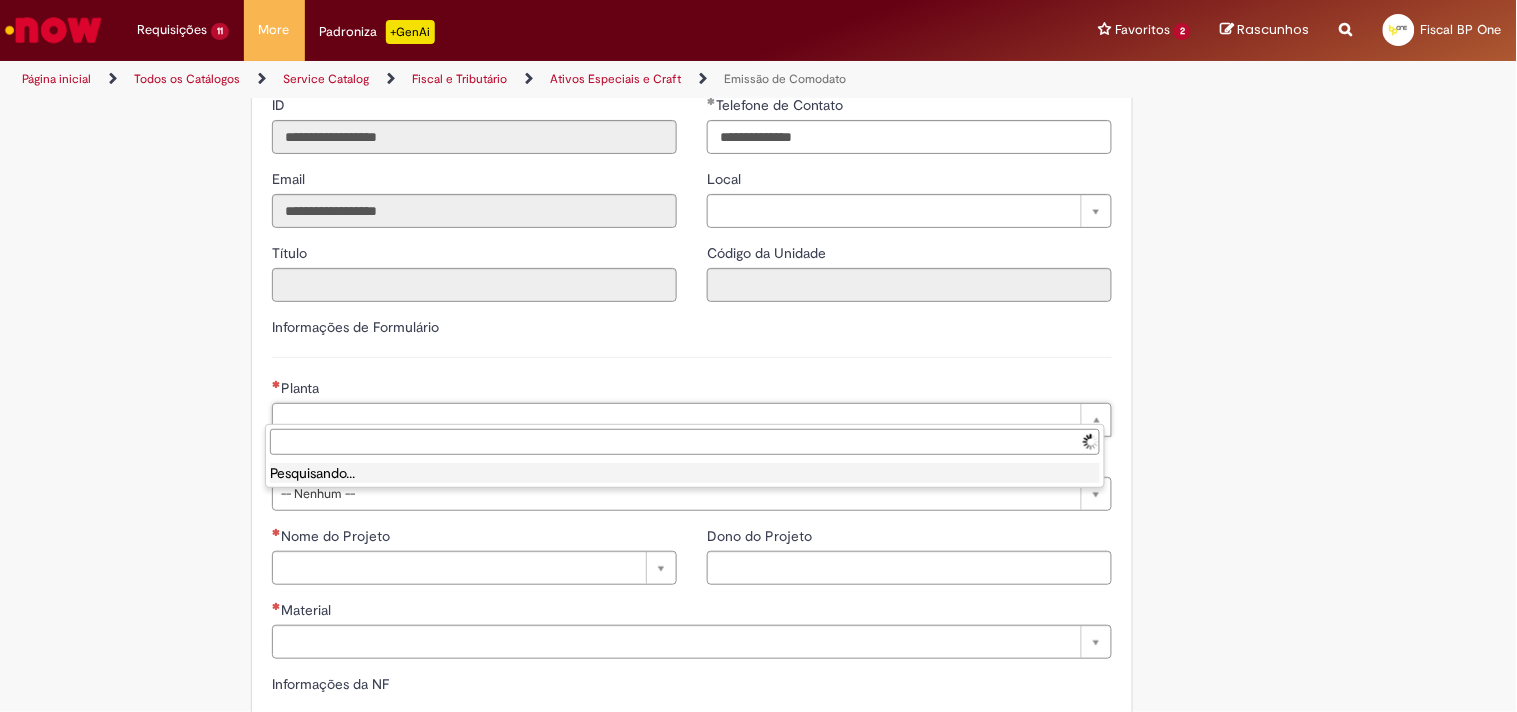 drag, startPoint x: 410, startPoint y: 401, endPoint x: 416, endPoint y: 410, distance: 10.816654 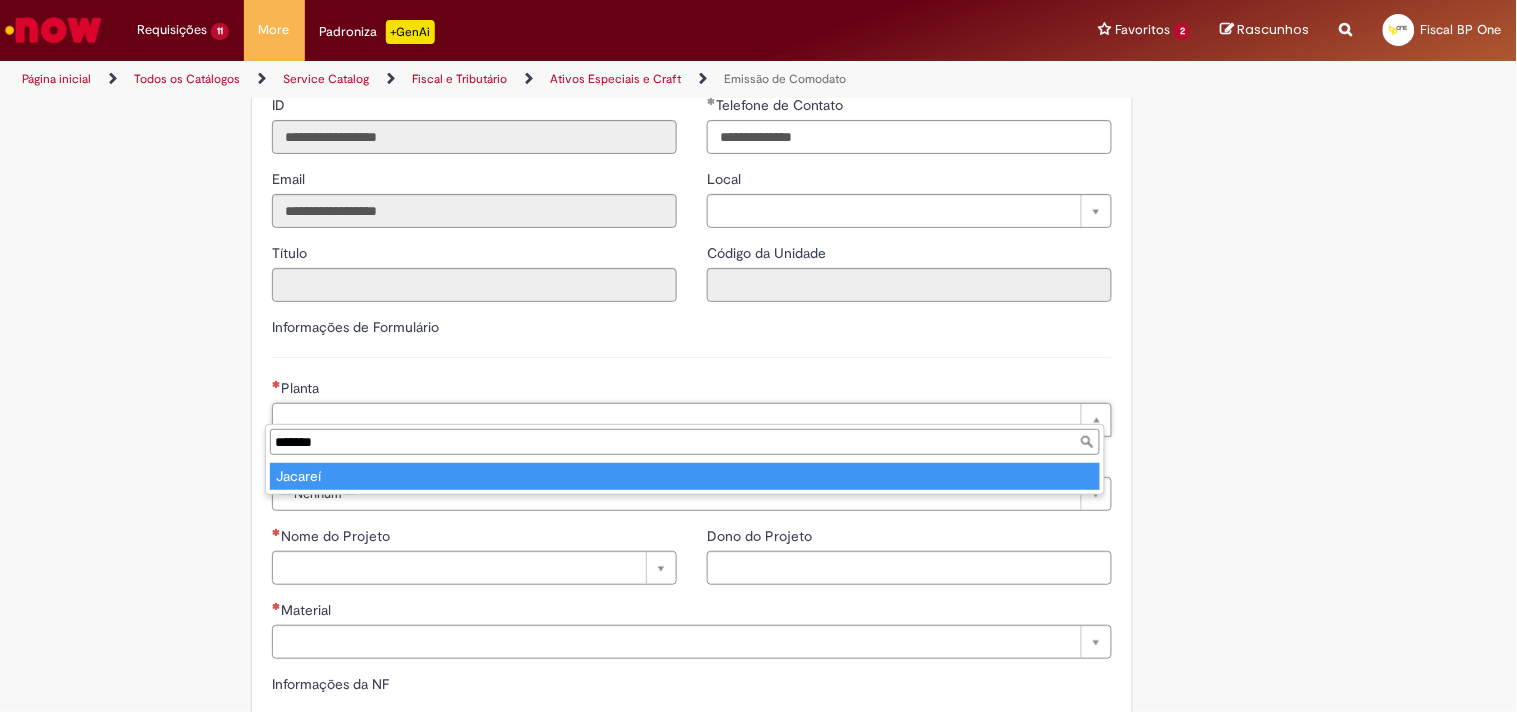 type on "*******" 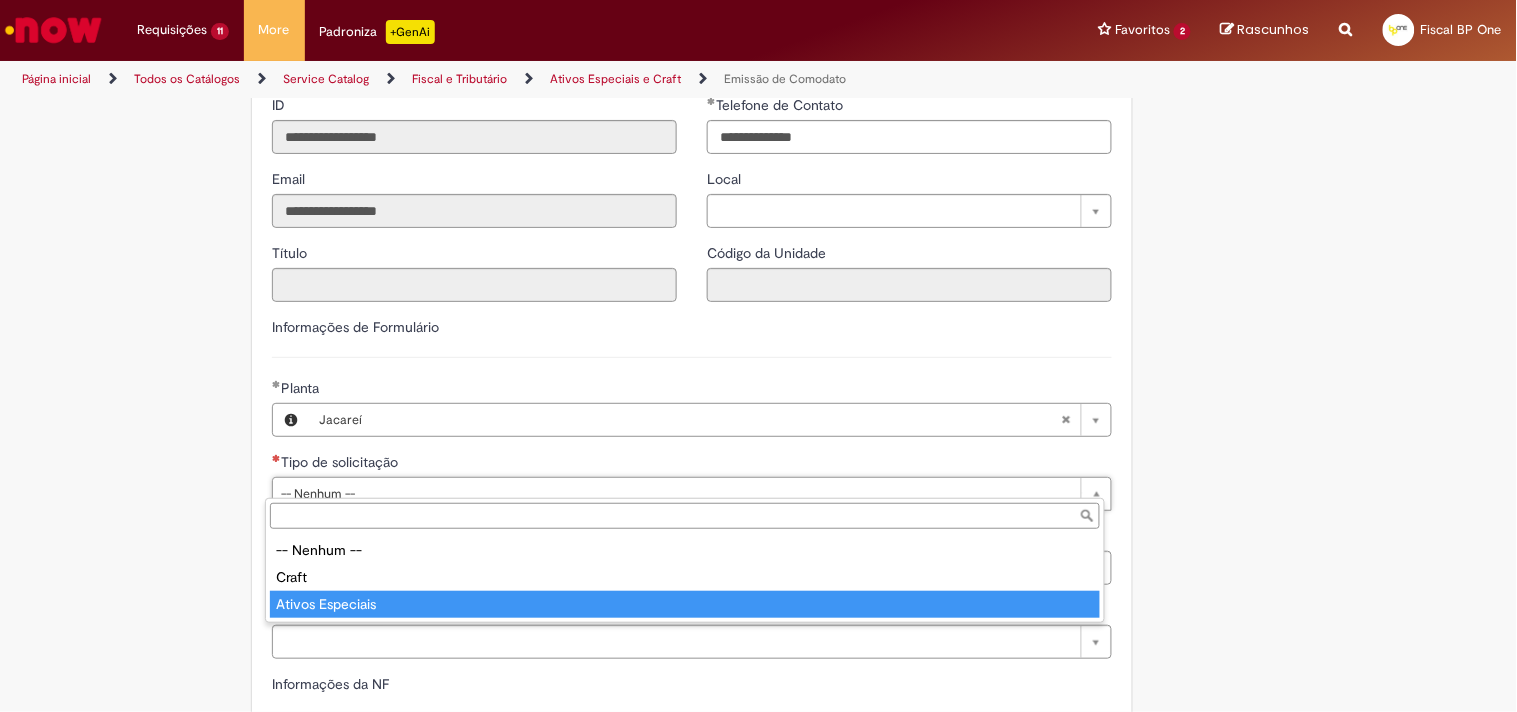 type on "**********" 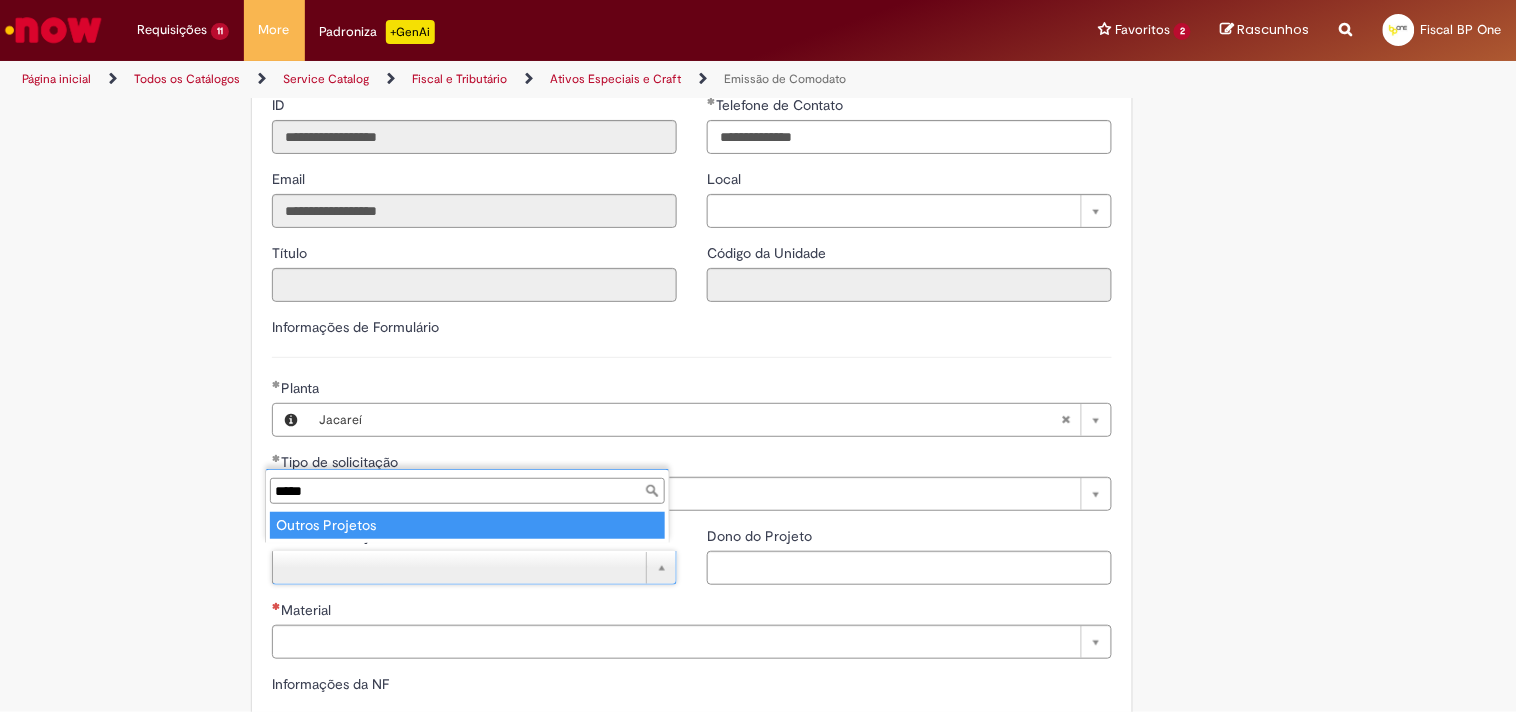 type on "*****" 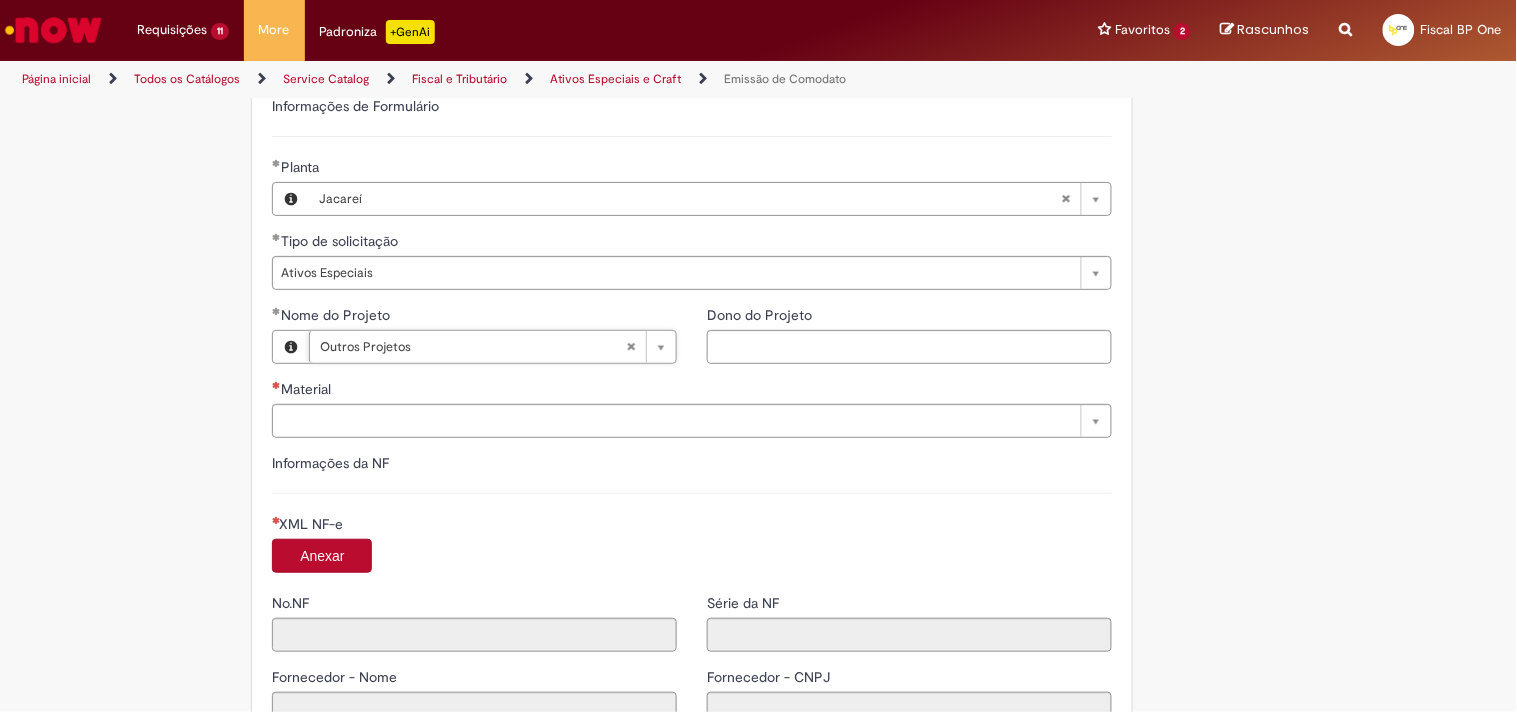 scroll, scrollTop: 1555, scrollLeft: 0, axis: vertical 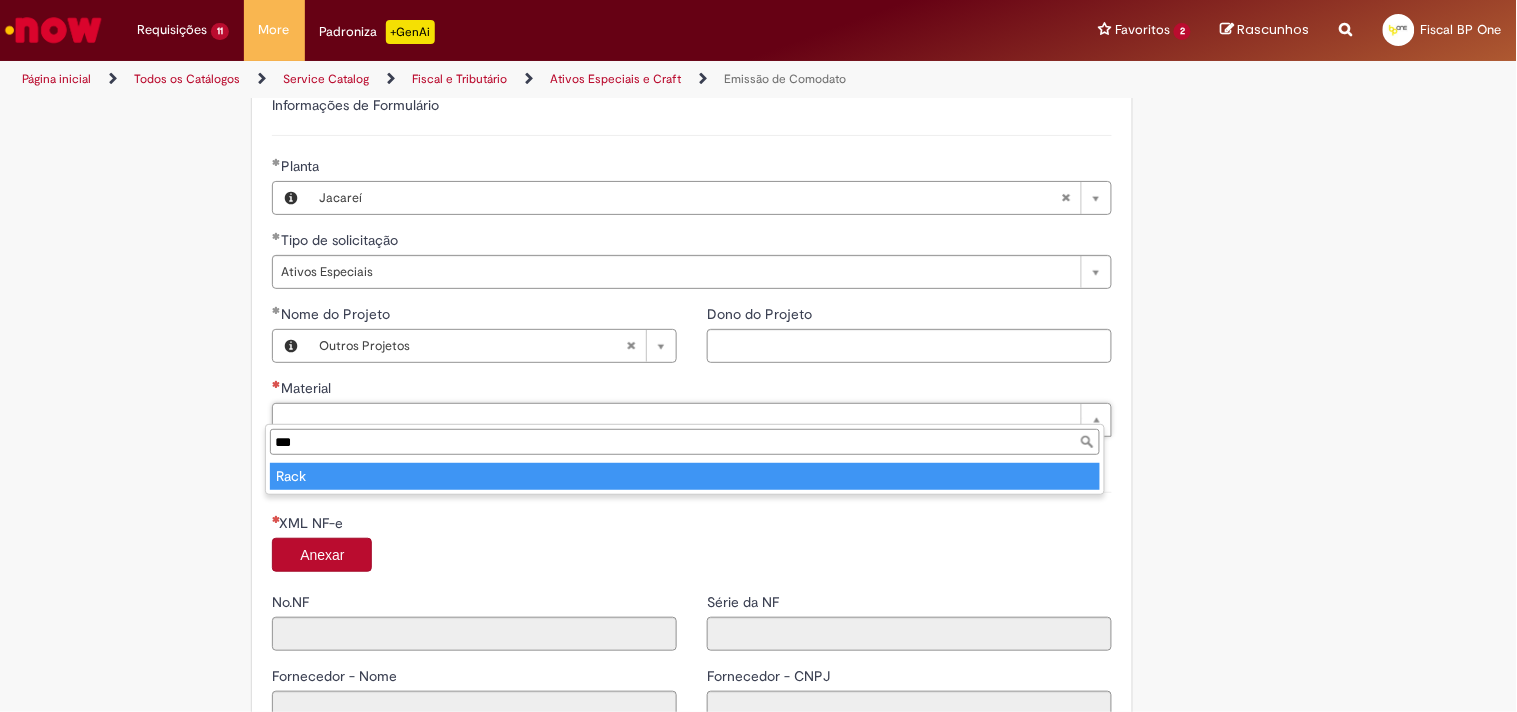 type on "***" 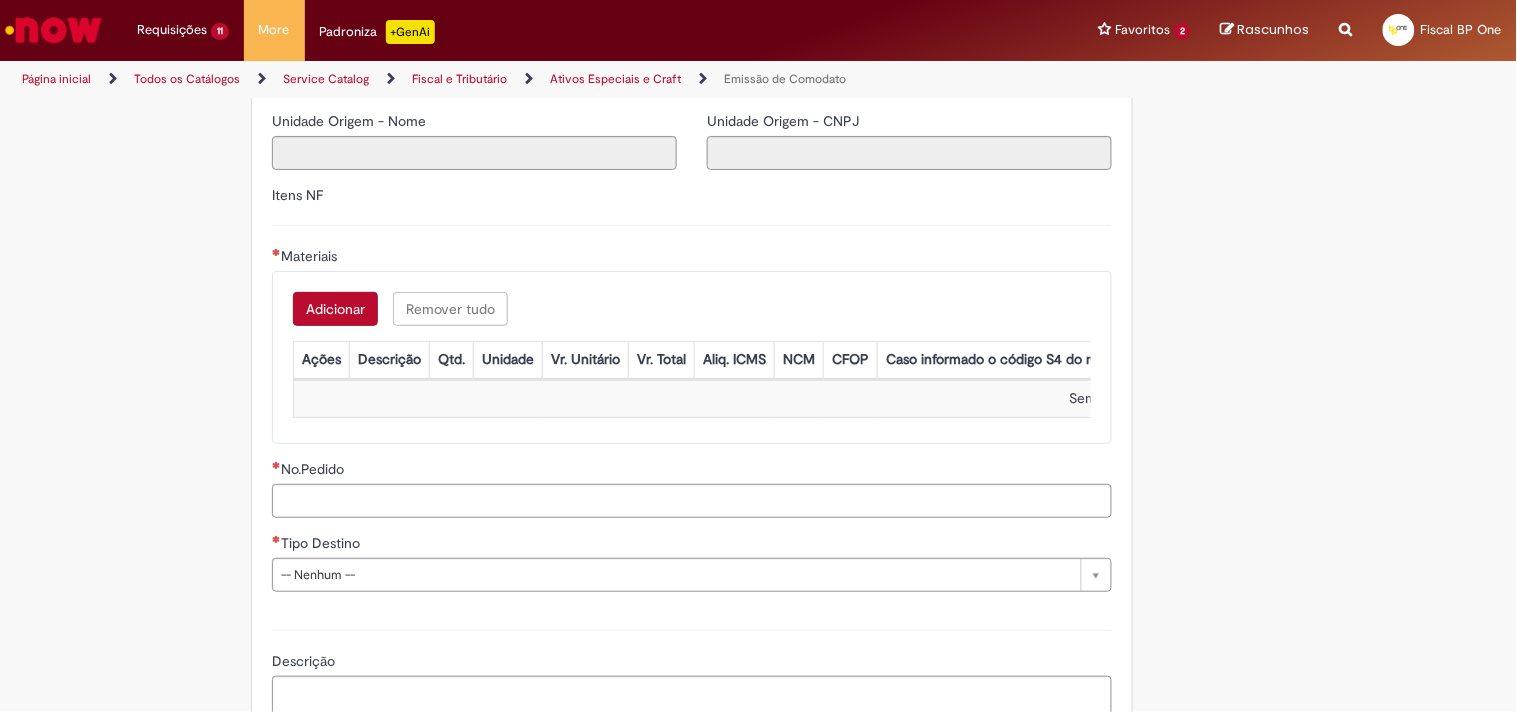 scroll, scrollTop: 2222, scrollLeft: 0, axis: vertical 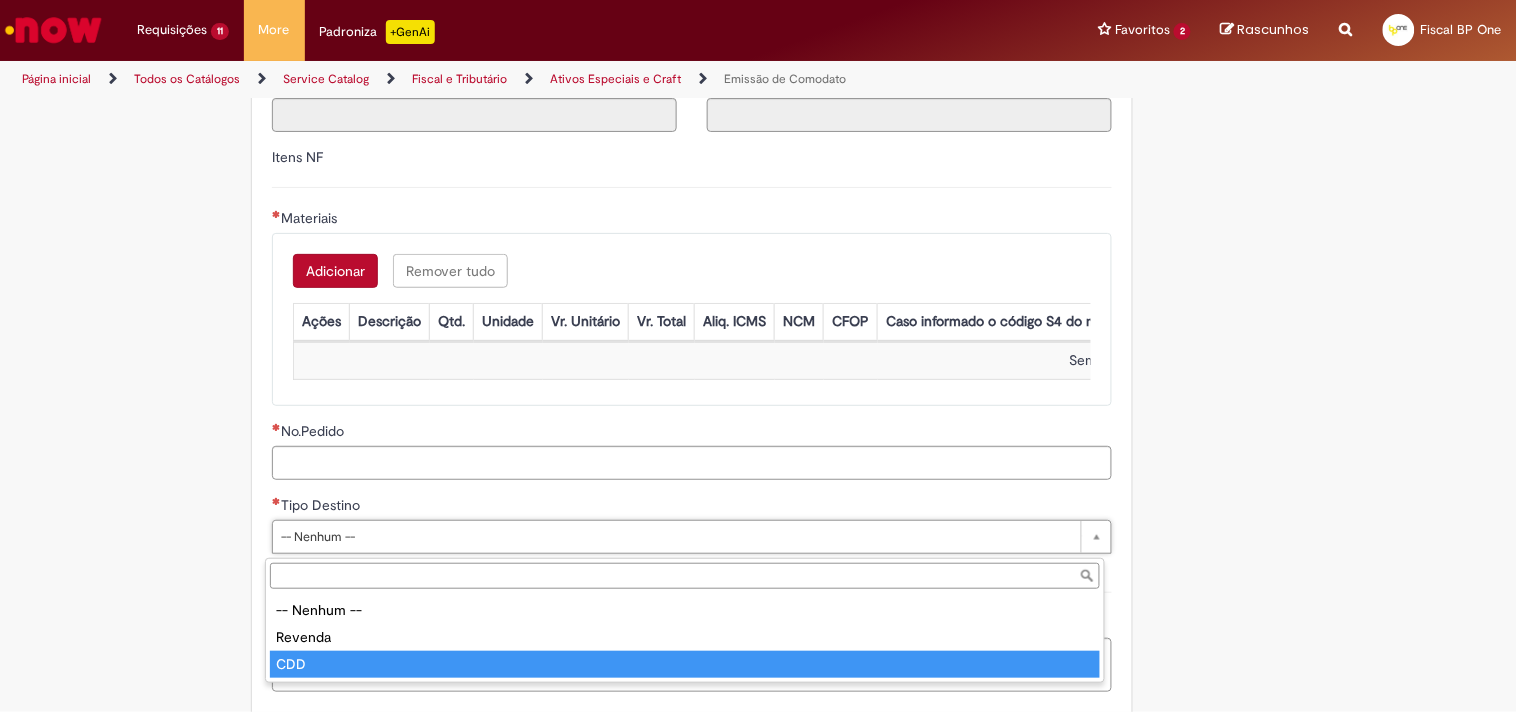 type on "***" 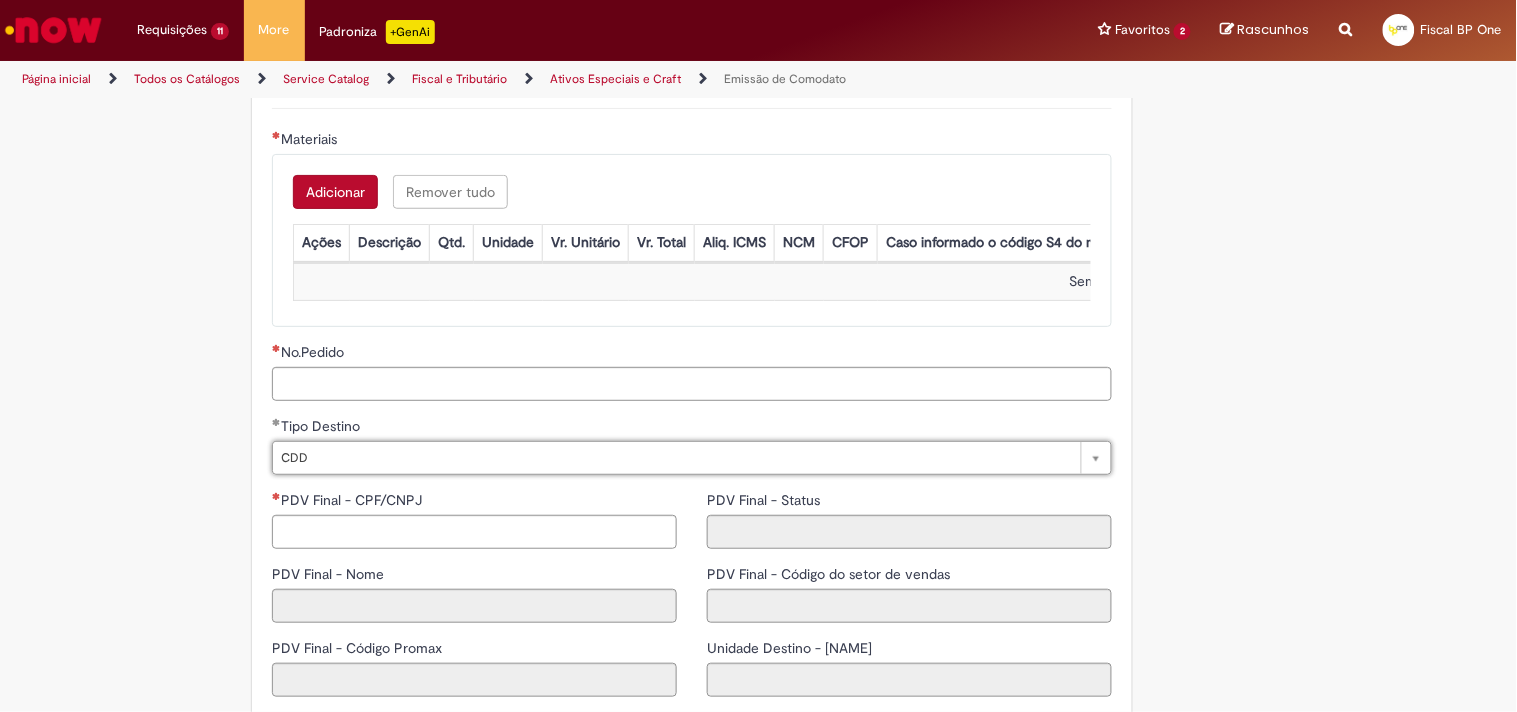 scroll, scrollTop: 2333, scrollLeft: 0, axis: vertical 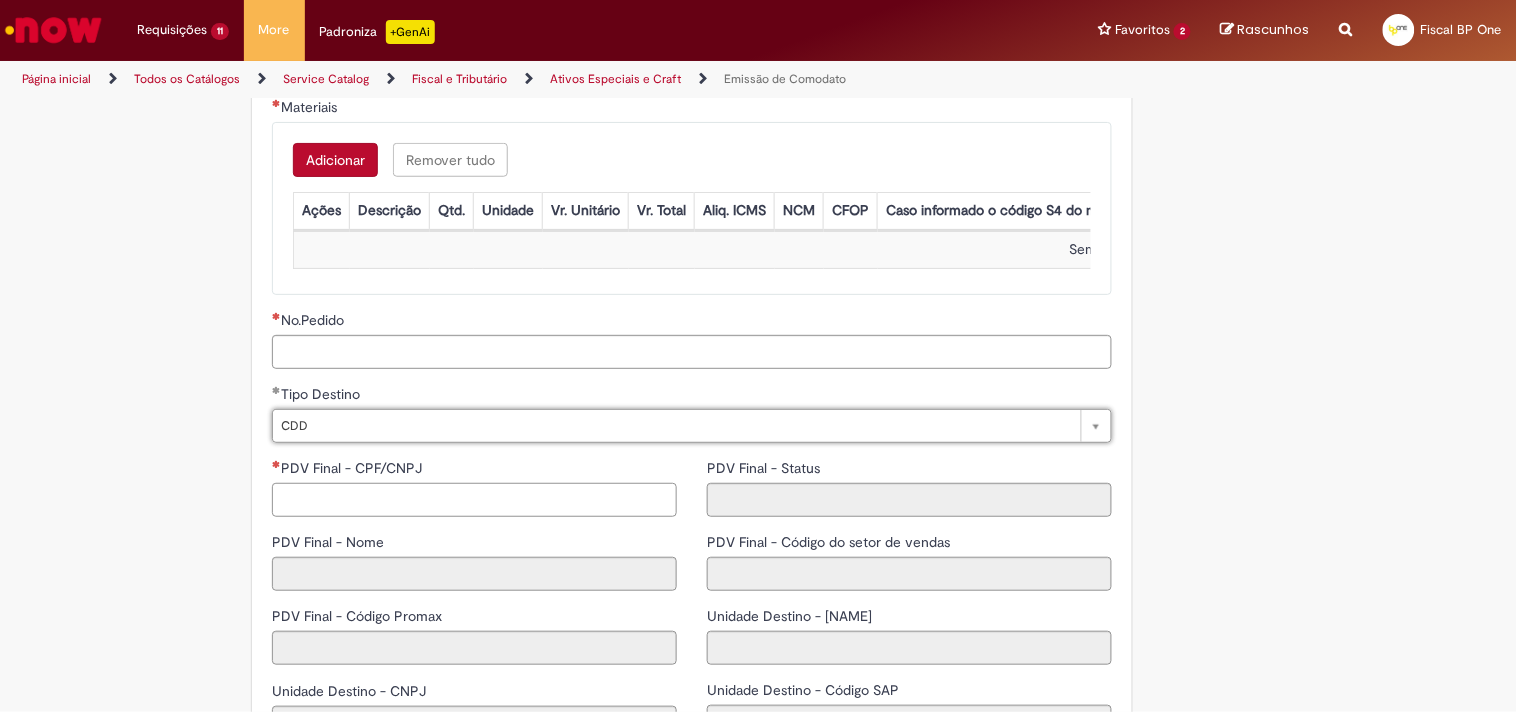 click on "PDV Final - CPF/CNPJ" at bounding box center [474, 500] 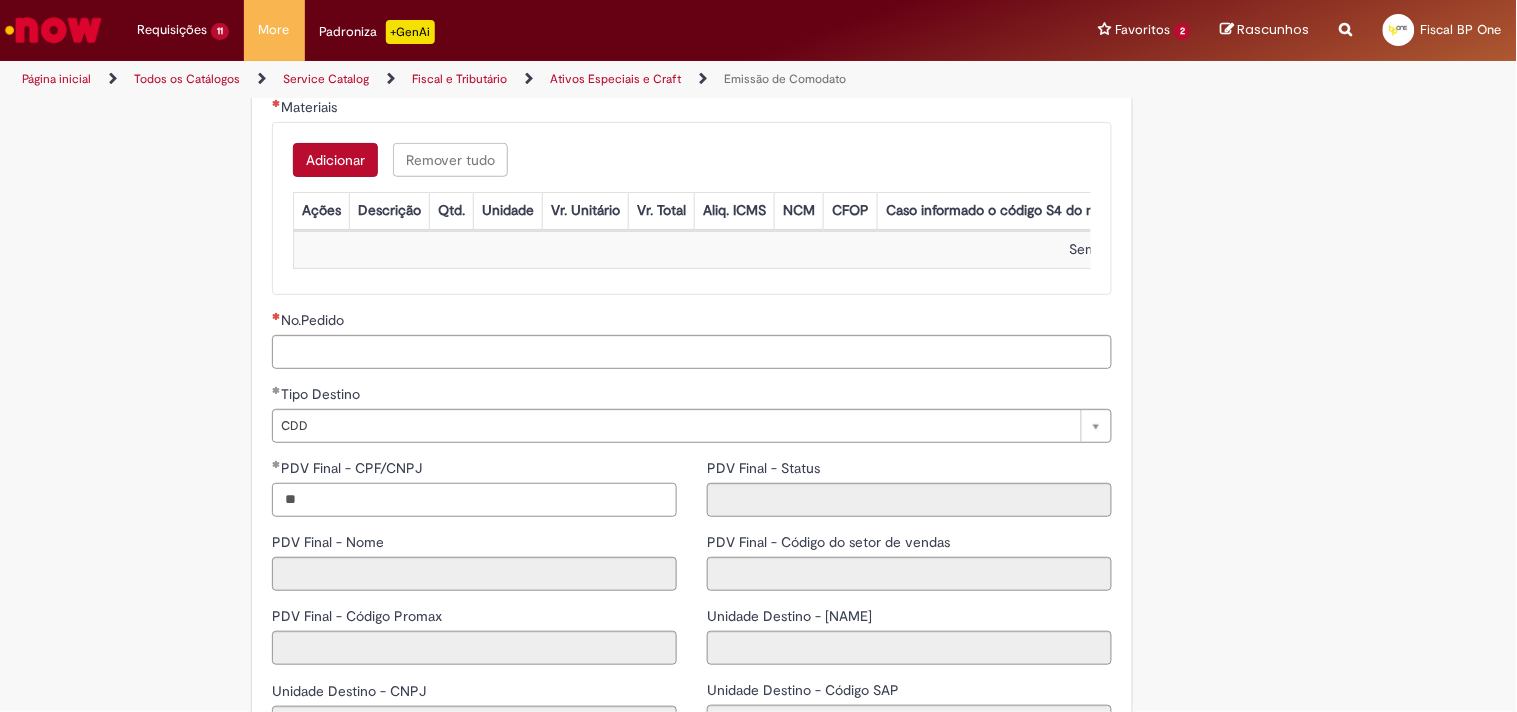 paste on "**********" 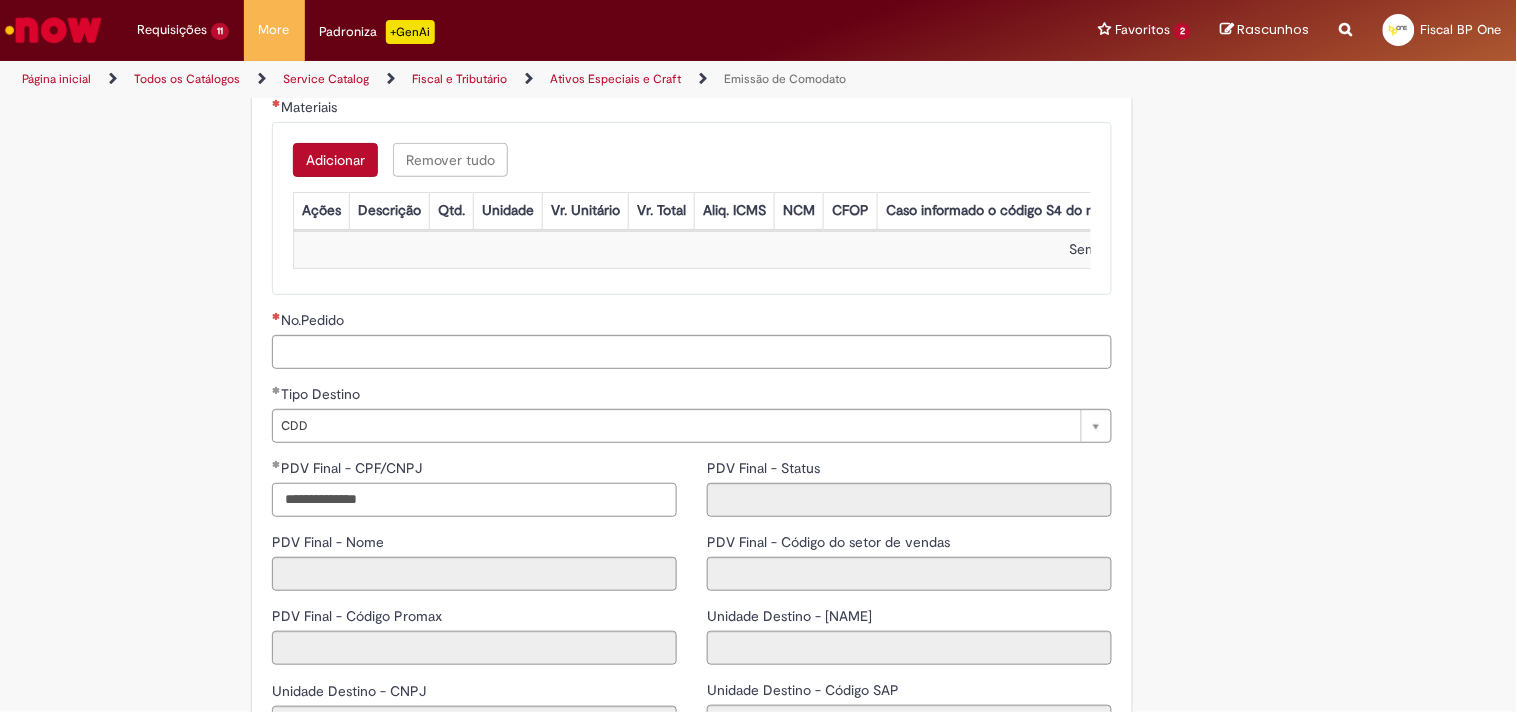 type on "**********" 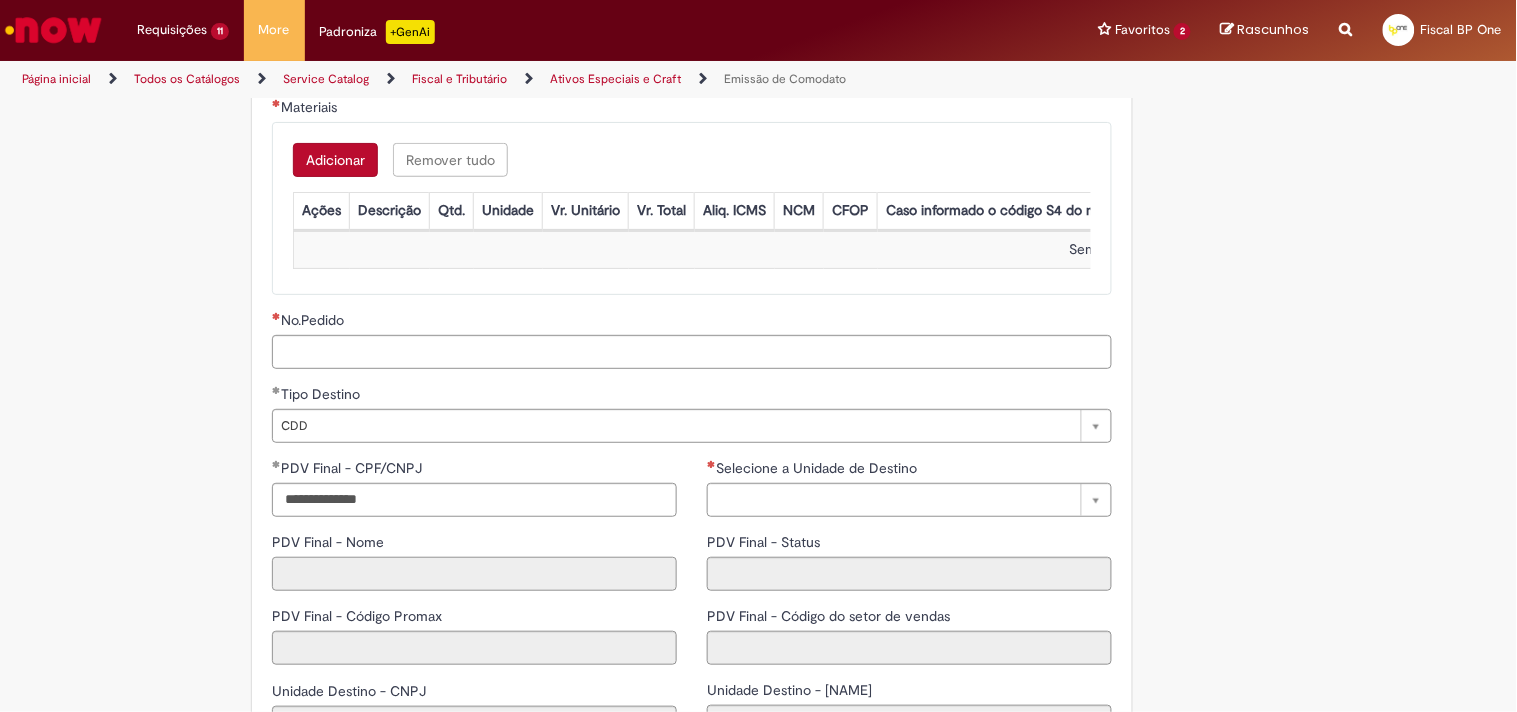 select 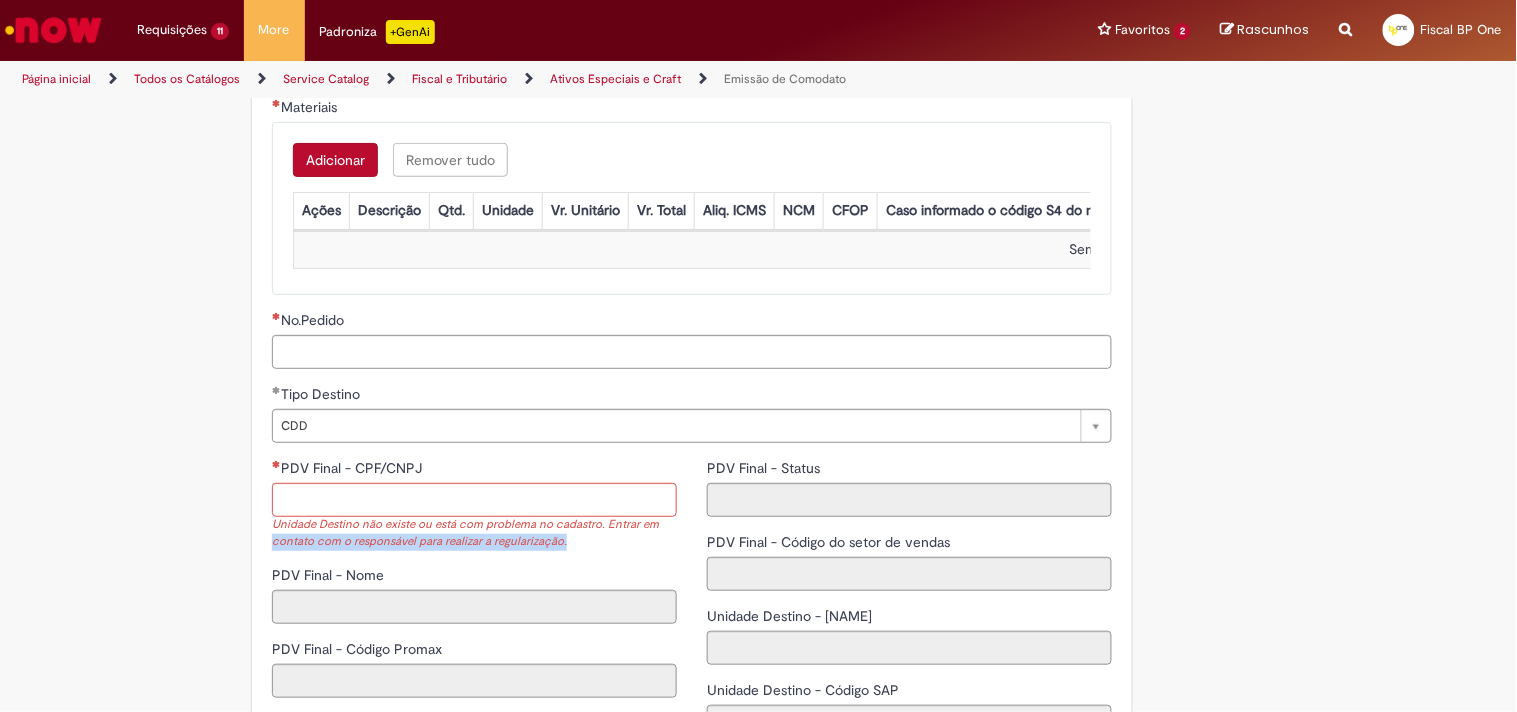 drag, startPoint x: 260, startPoint y: 542, endPoint x: 572, endPoint y: 556, distance: 312.31393 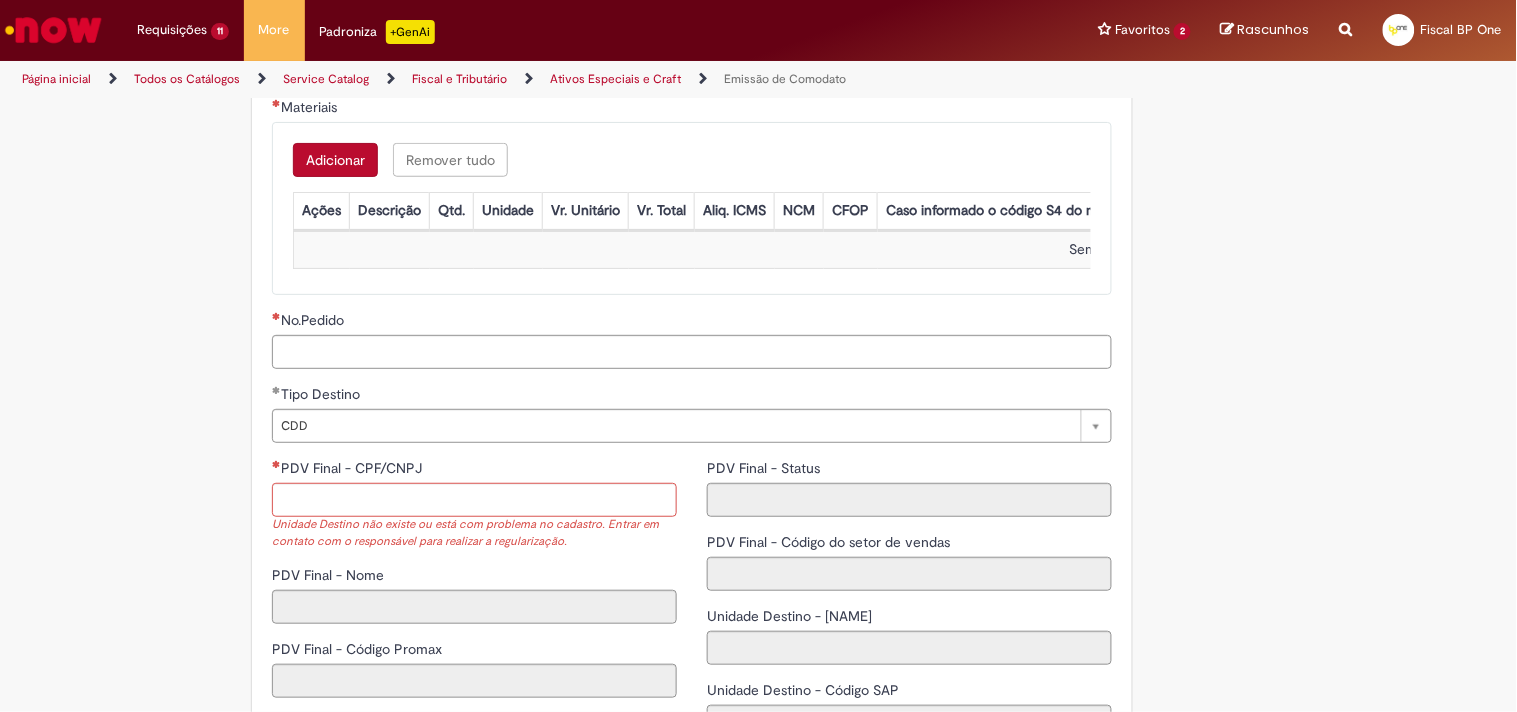 drag, startPoint x: 347, startPoint y: 541, endPoint x: 312, endPoint y: 544, distance: 35.128338 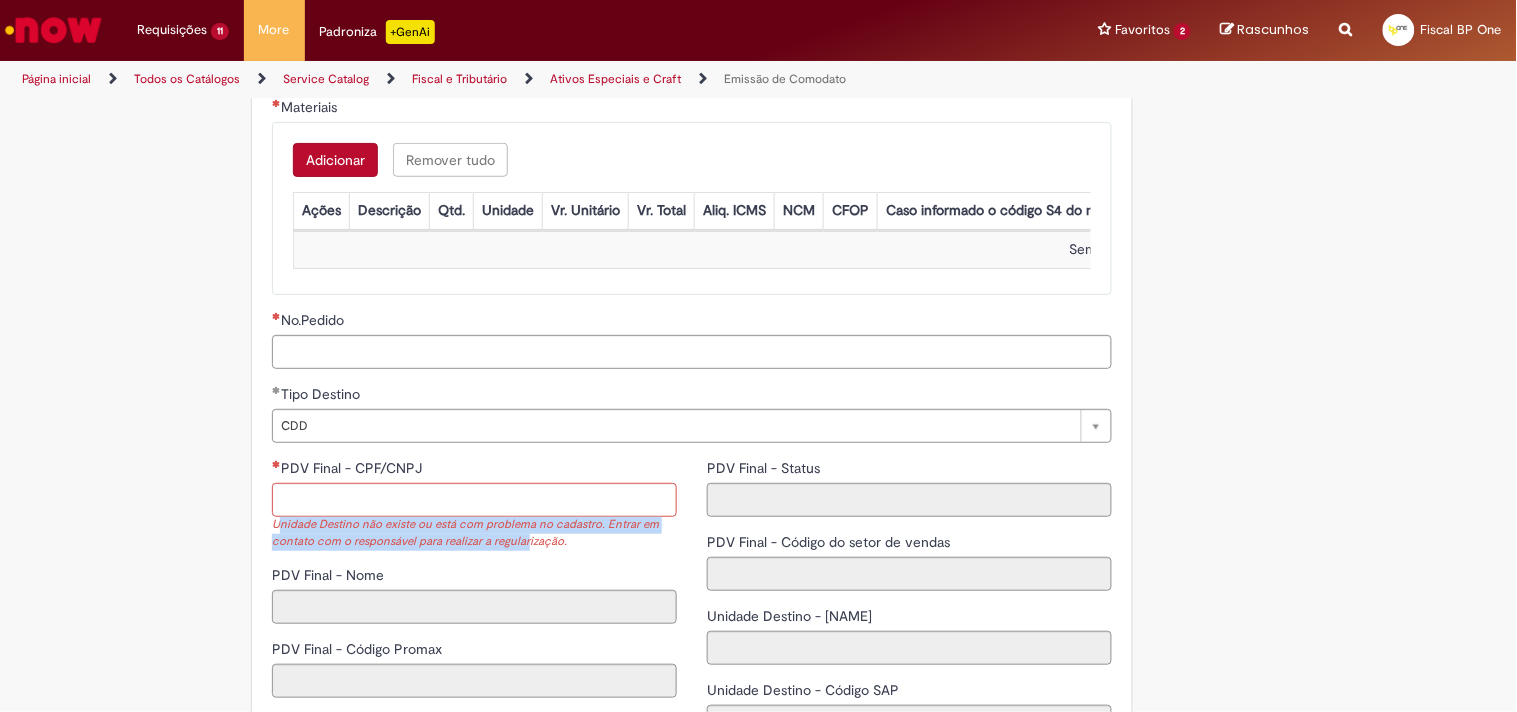 drag, startPoint x: 268, startPoint y: 534, endPoint x: 277, endPoint y: 527, distance: 11.401754 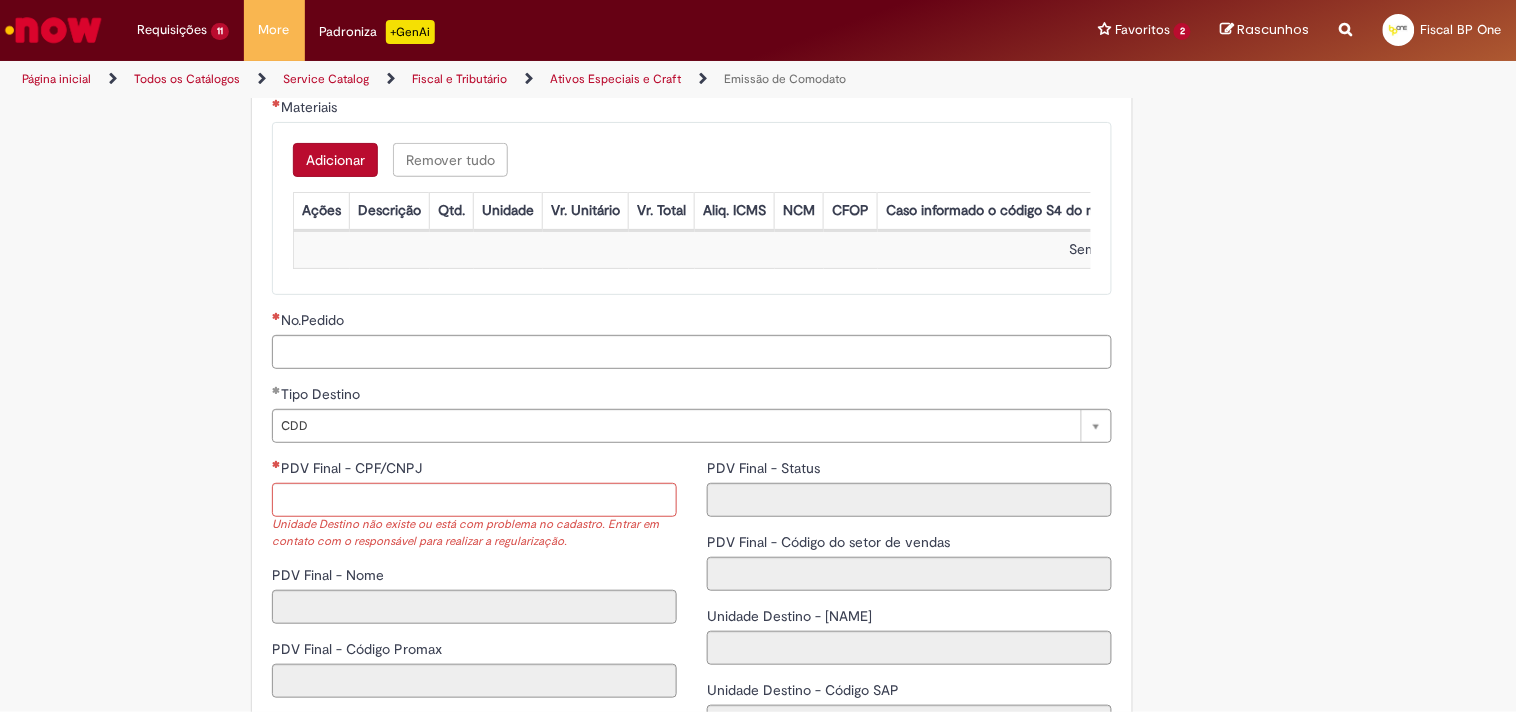 click on "PDV Final - CPF/CNPJ Unidade Destino não existe ou está com problema no cadastro. Entrar em contato com o responsável para realizar a regularização. PDV Final - [NAME] PDV Final - Código Promax Unidade Destino - CNPJ Unidade Destino - [GEO]" at bounding box center (474, 660) 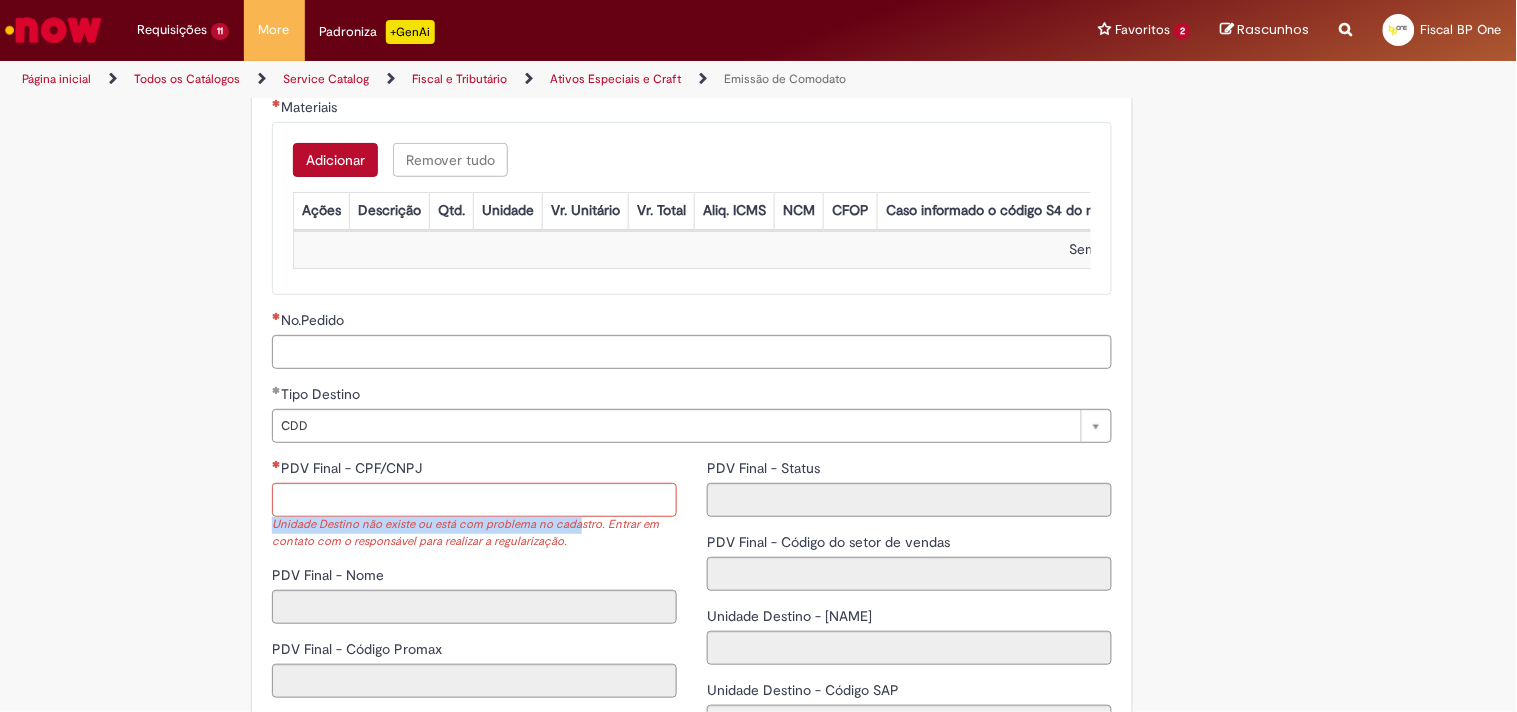 drag, startPoint x: 260, startPoint y: 530, endPoint x: 572, endPoint y: 542, distance: 312.23068 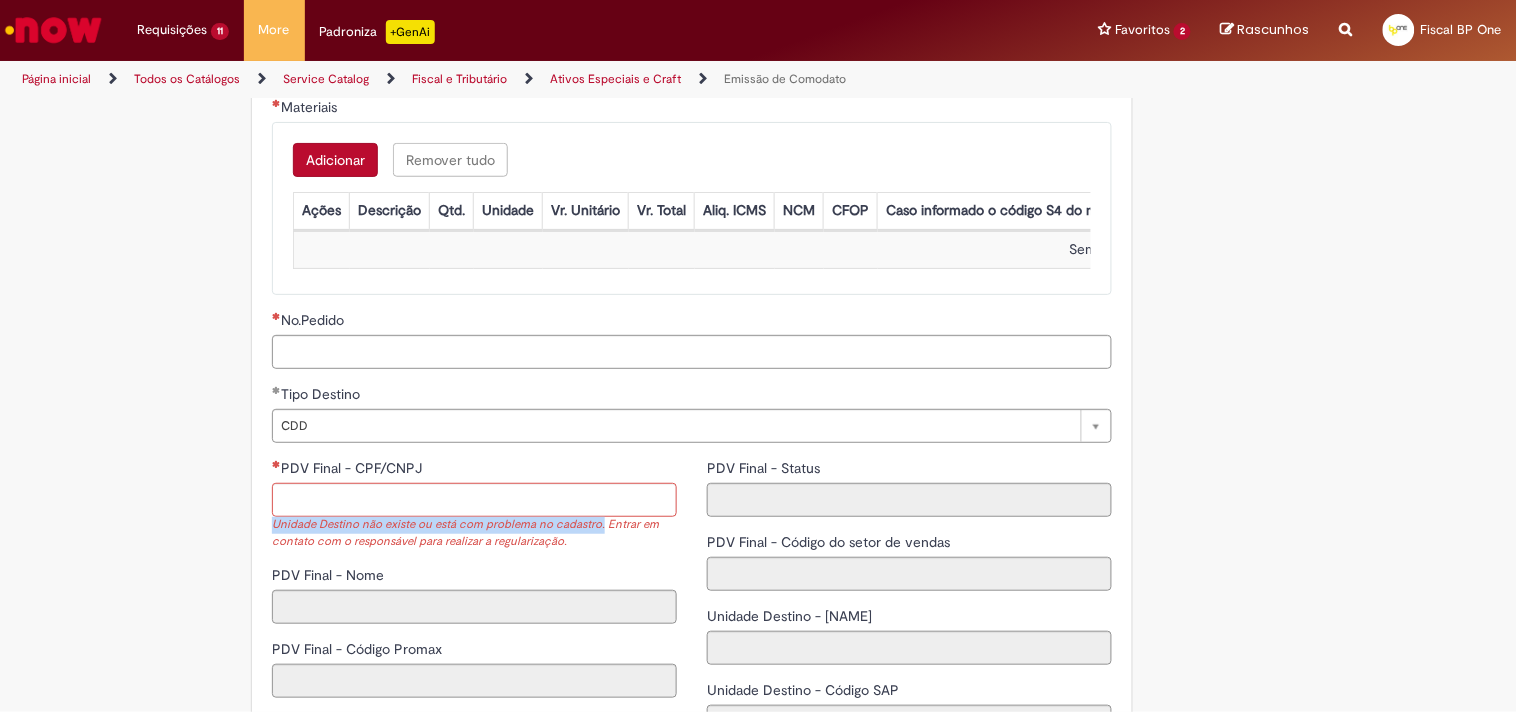 drag, startPoint x: 594, startPoint y: 534, endPoint x: 257, endPoint y: 535, distance: 337.0015 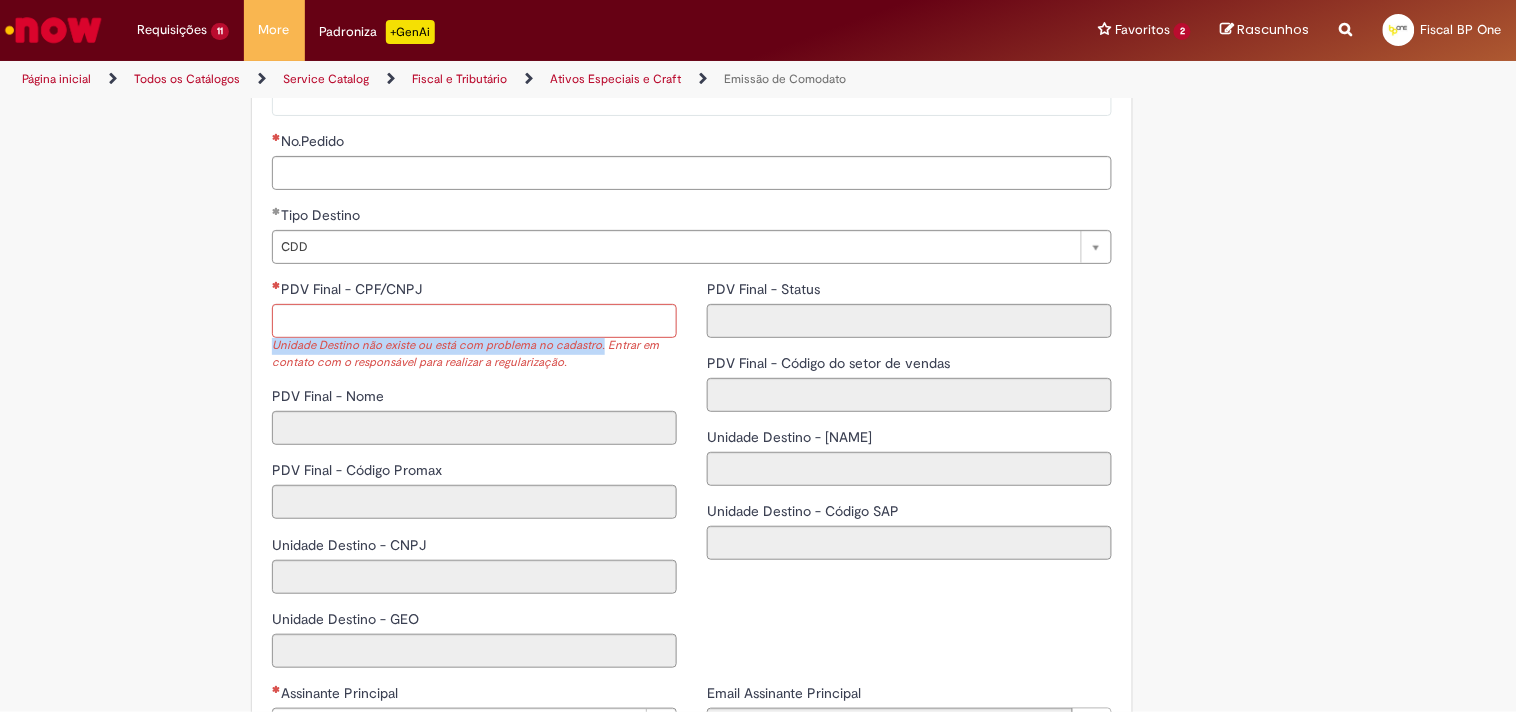 scroll, scrollTop: 2555, scrollLeft: 0, axis: vertical 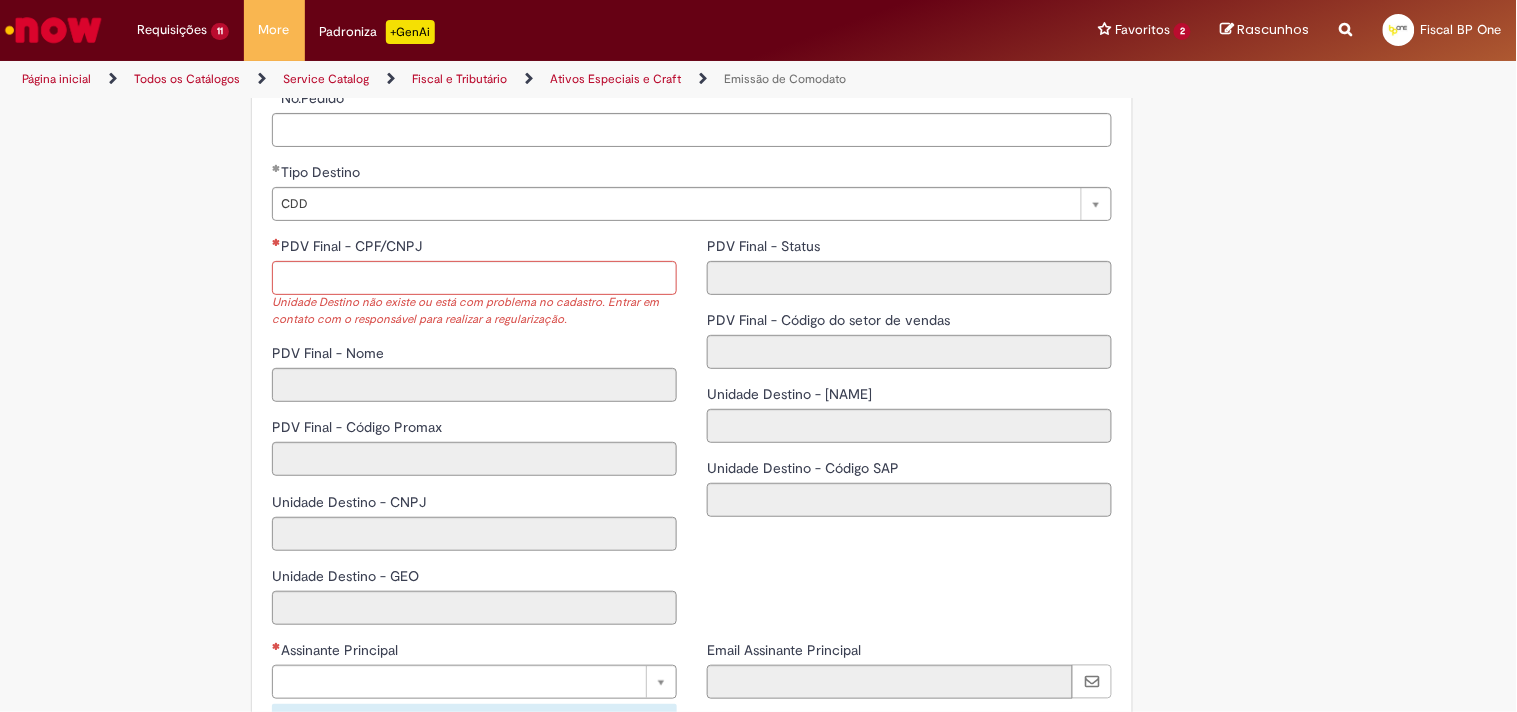 click on "PDV Final - Nome" at bounding box center (474, 355) 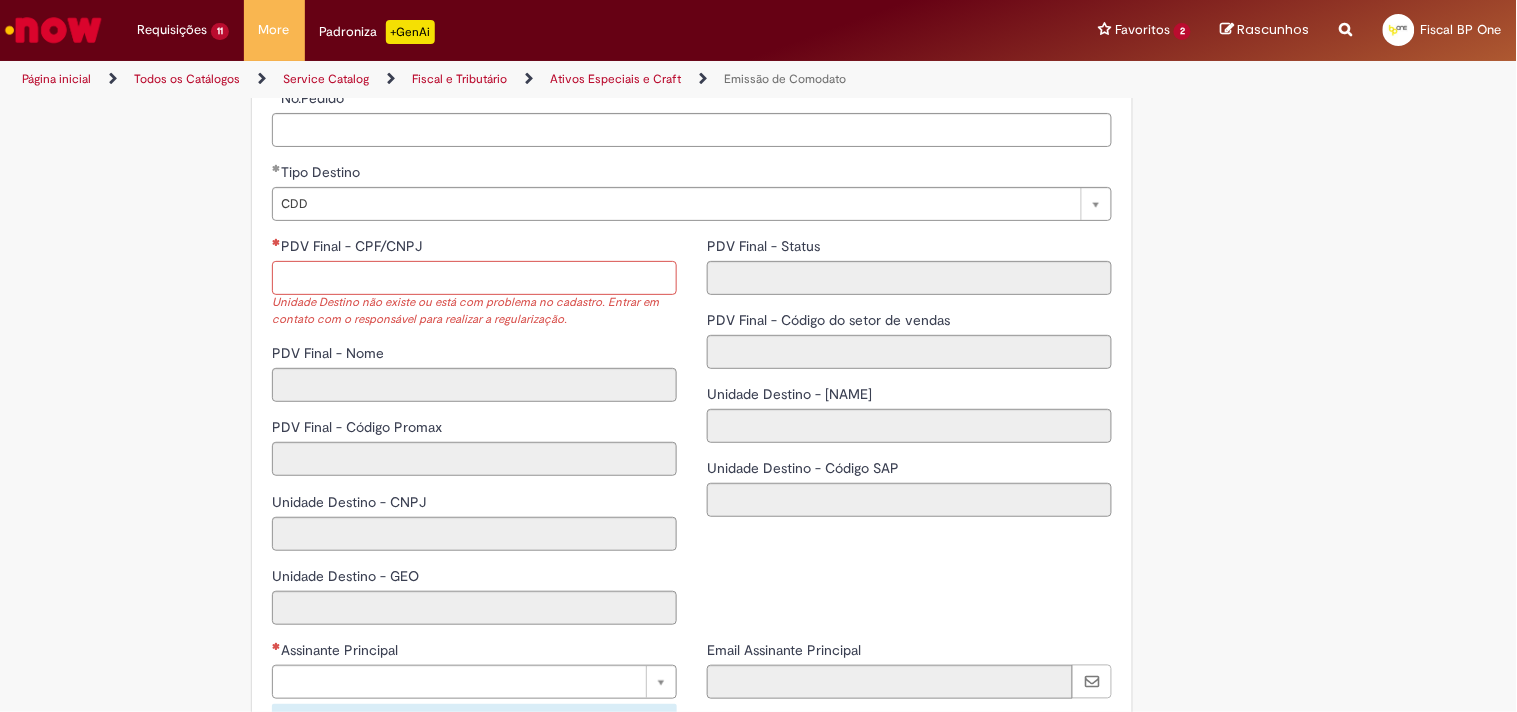 drag, startPoint x: 420, startPoint y: 270, endPoint x: 410, endPoint y: 280, distance: 14.142136 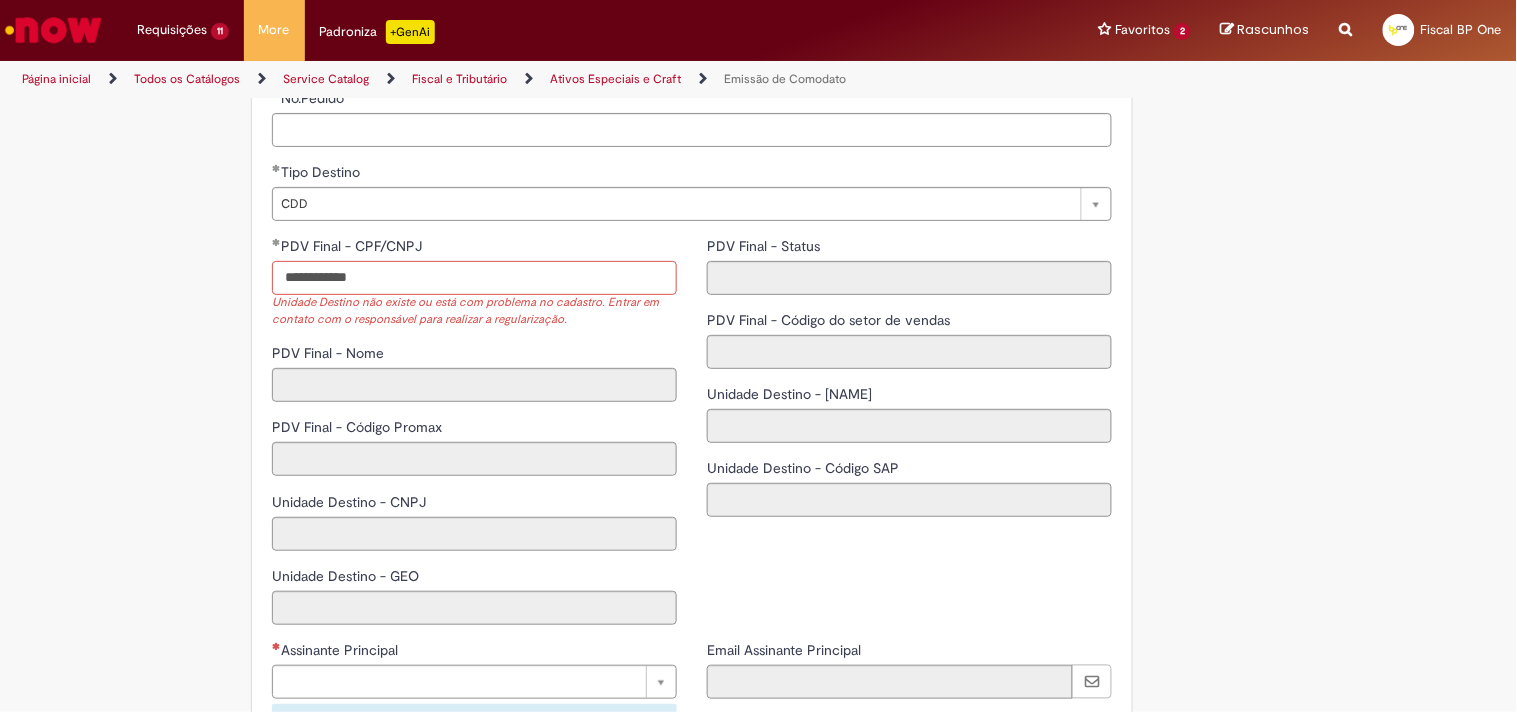 type on "**********" 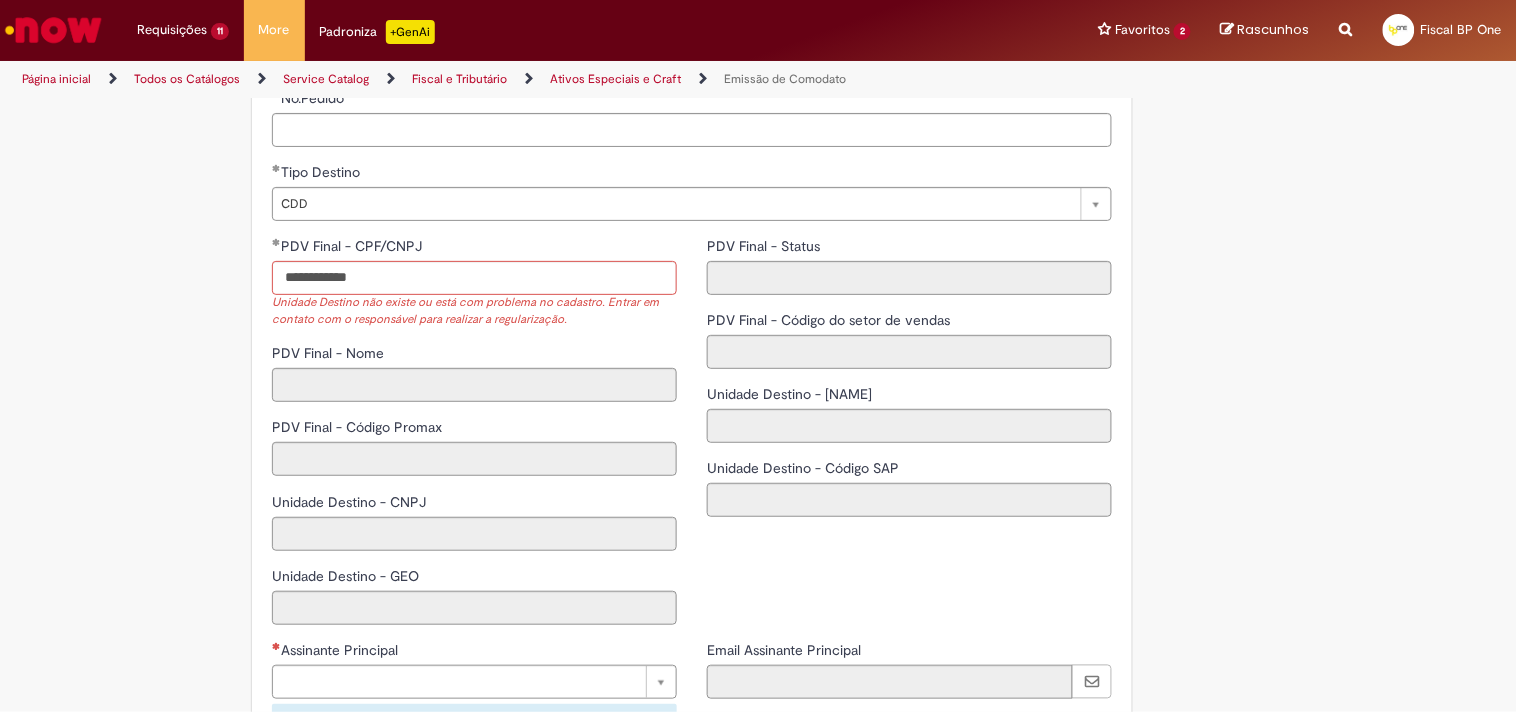 click on "**********" at bounding box center [474, 438] 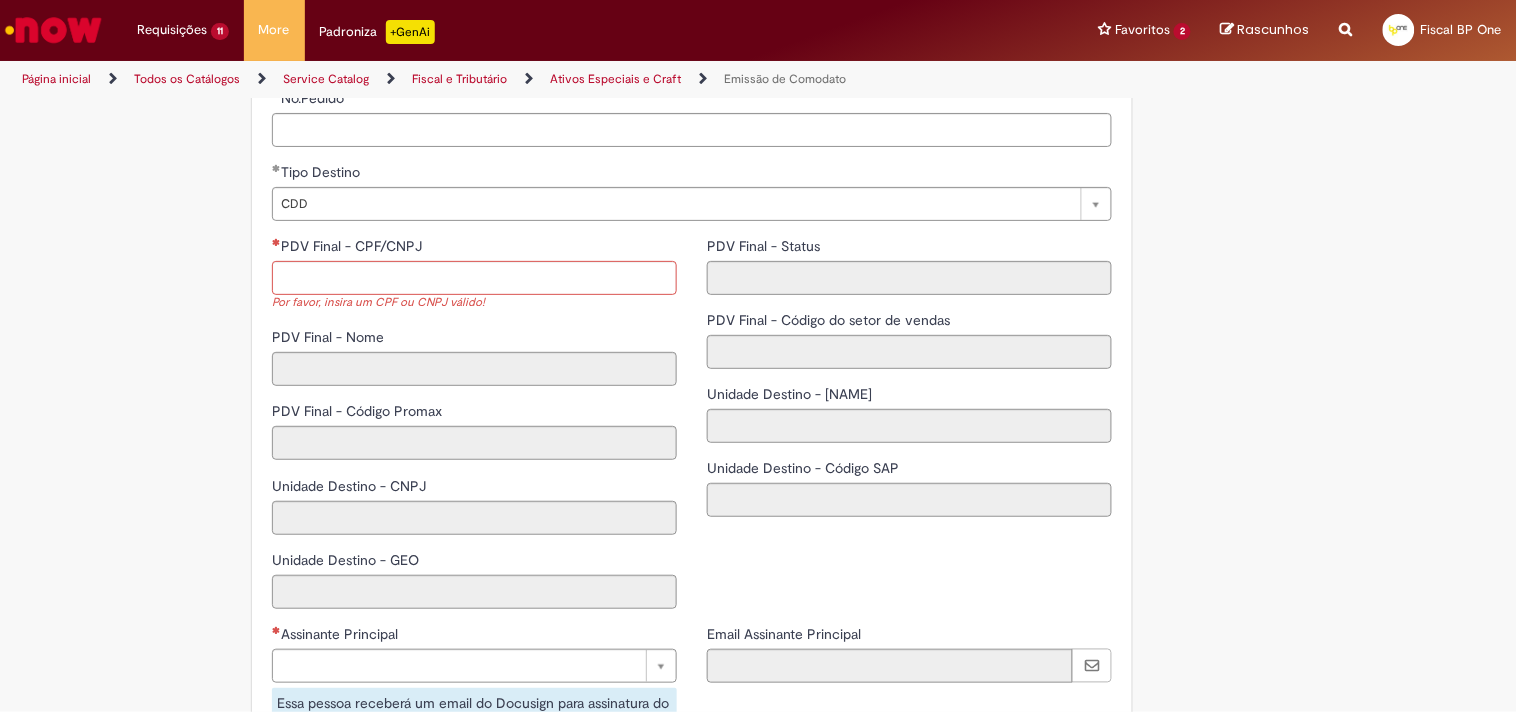 select 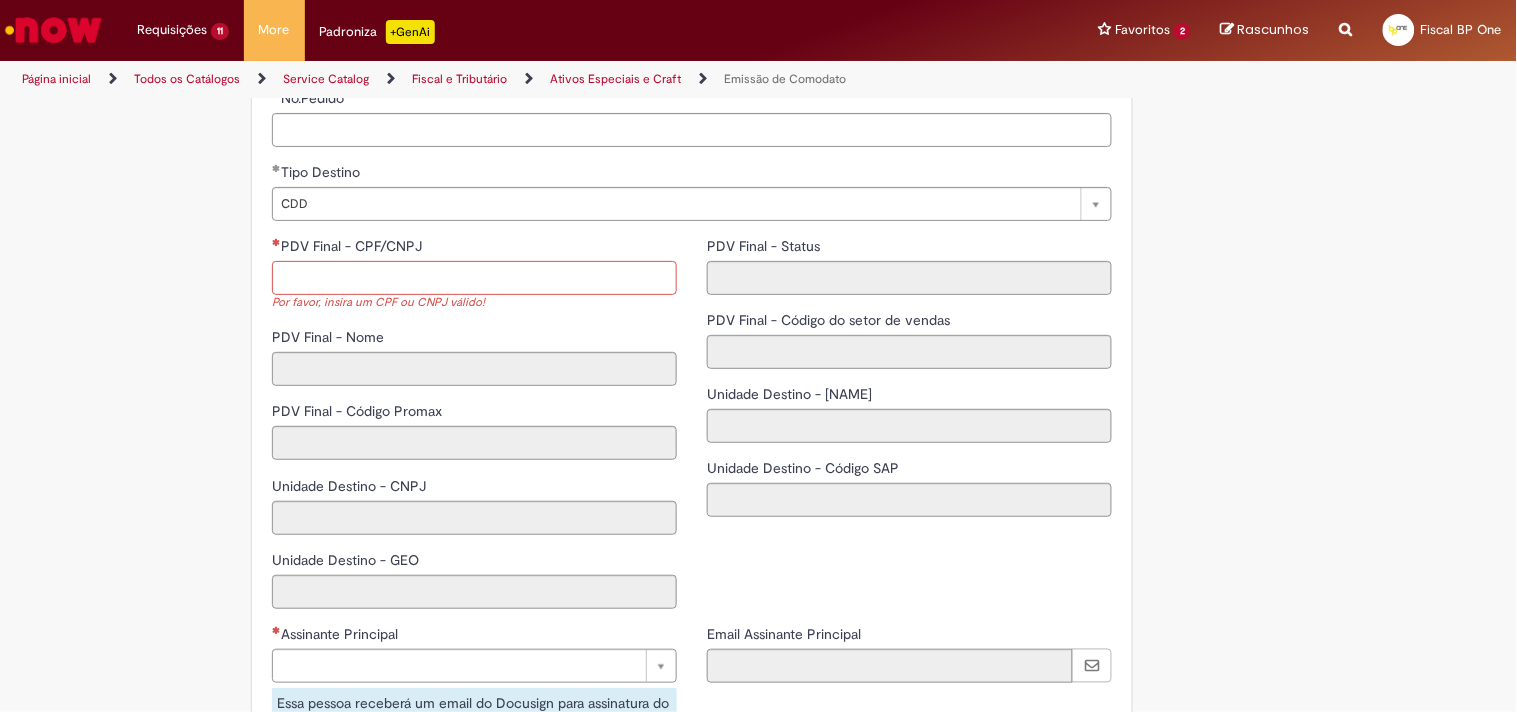 click on "PDV Final - CPF/CNPJ" at bounding box center (474, 278) 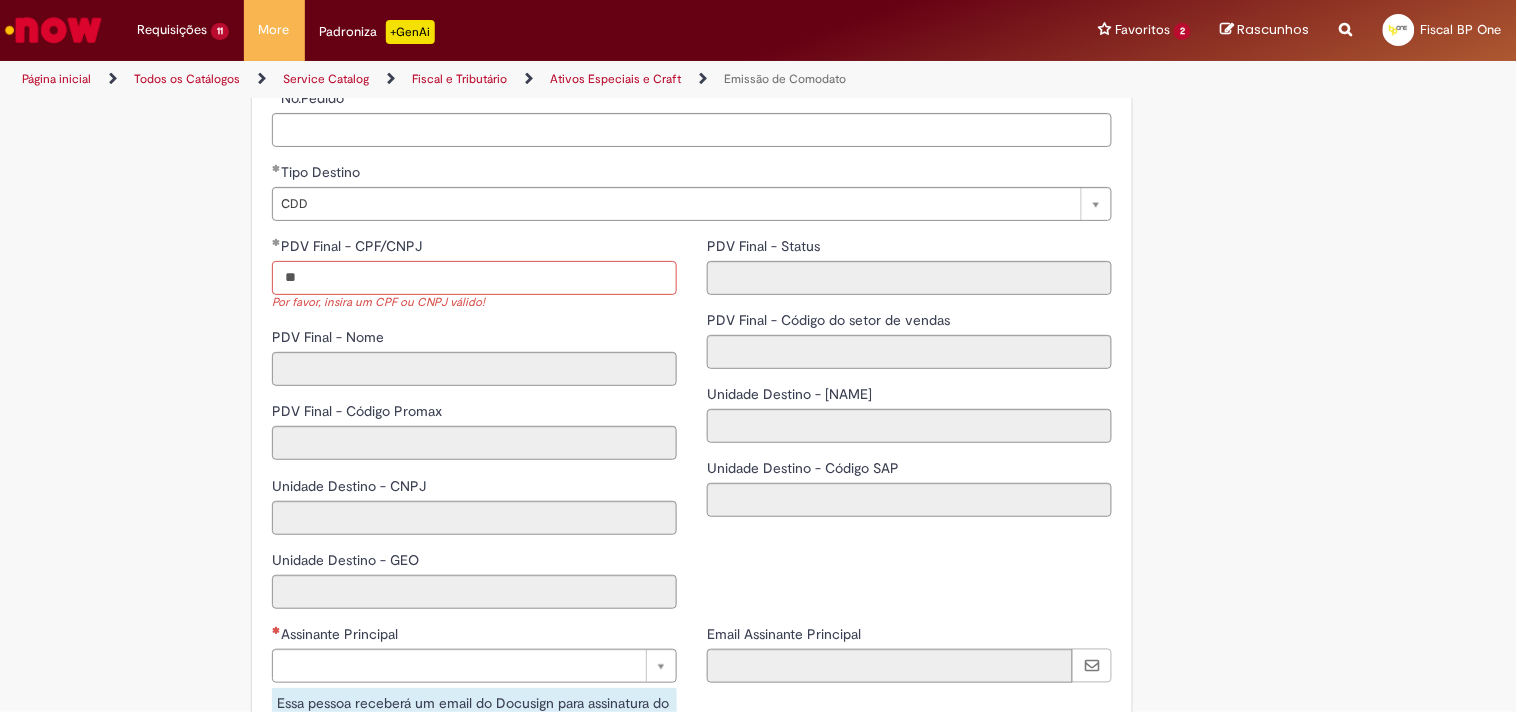 paste on "**********" 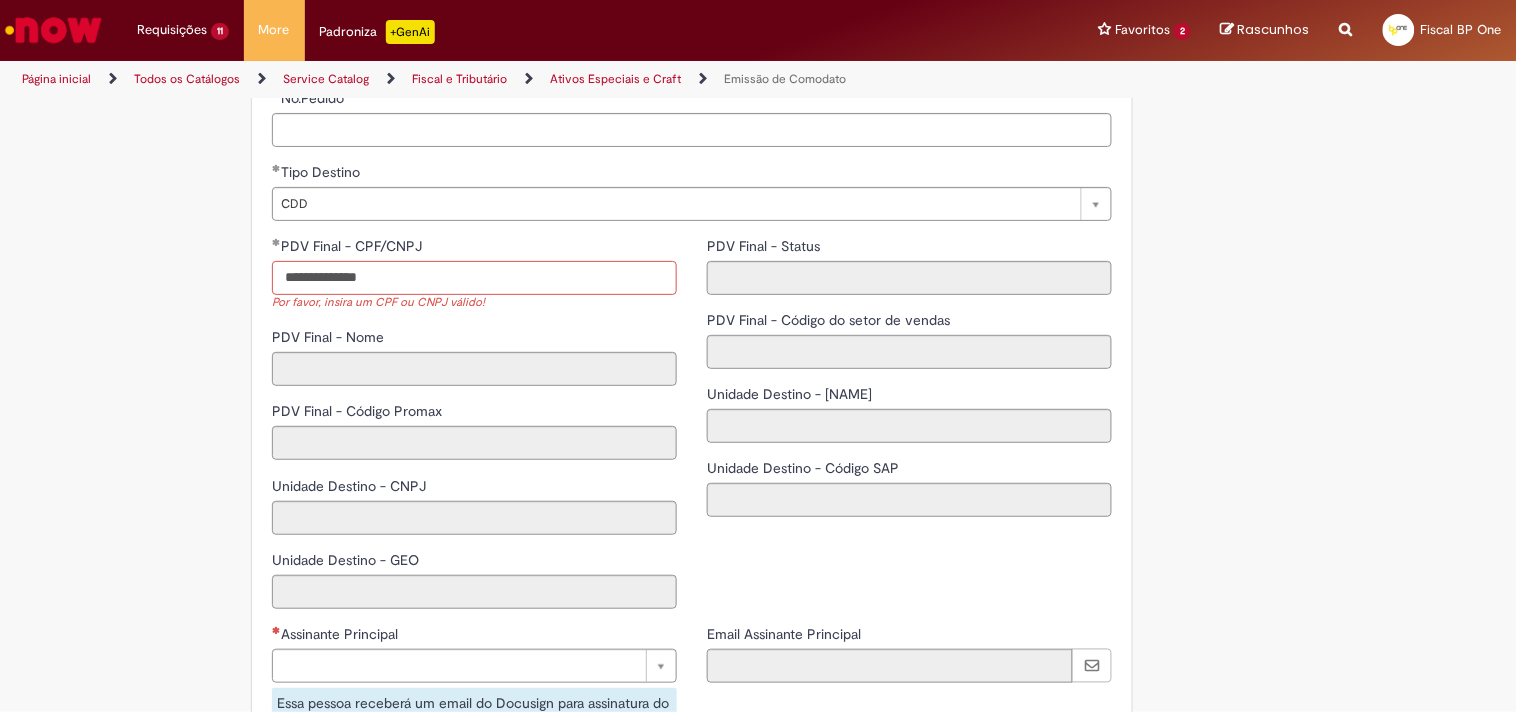 type on "**********" 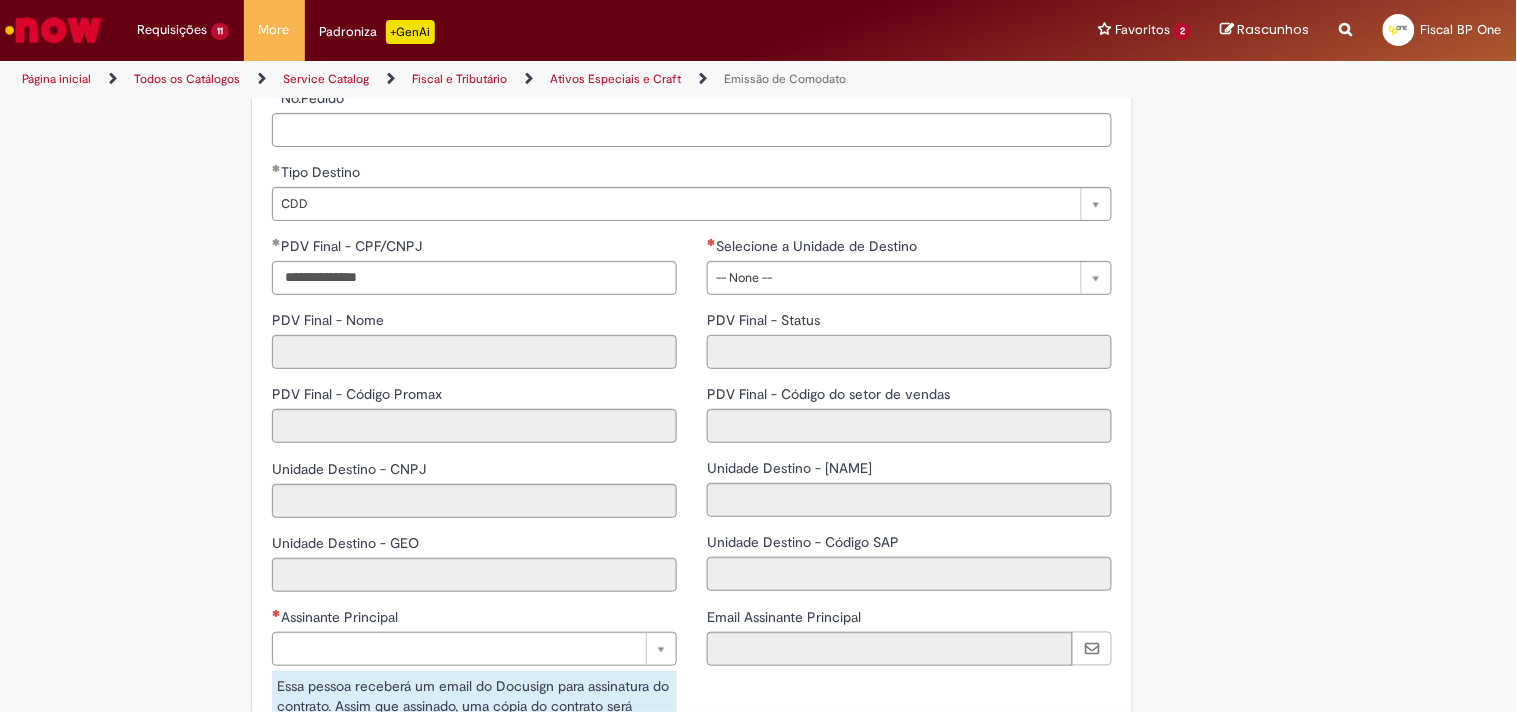 select 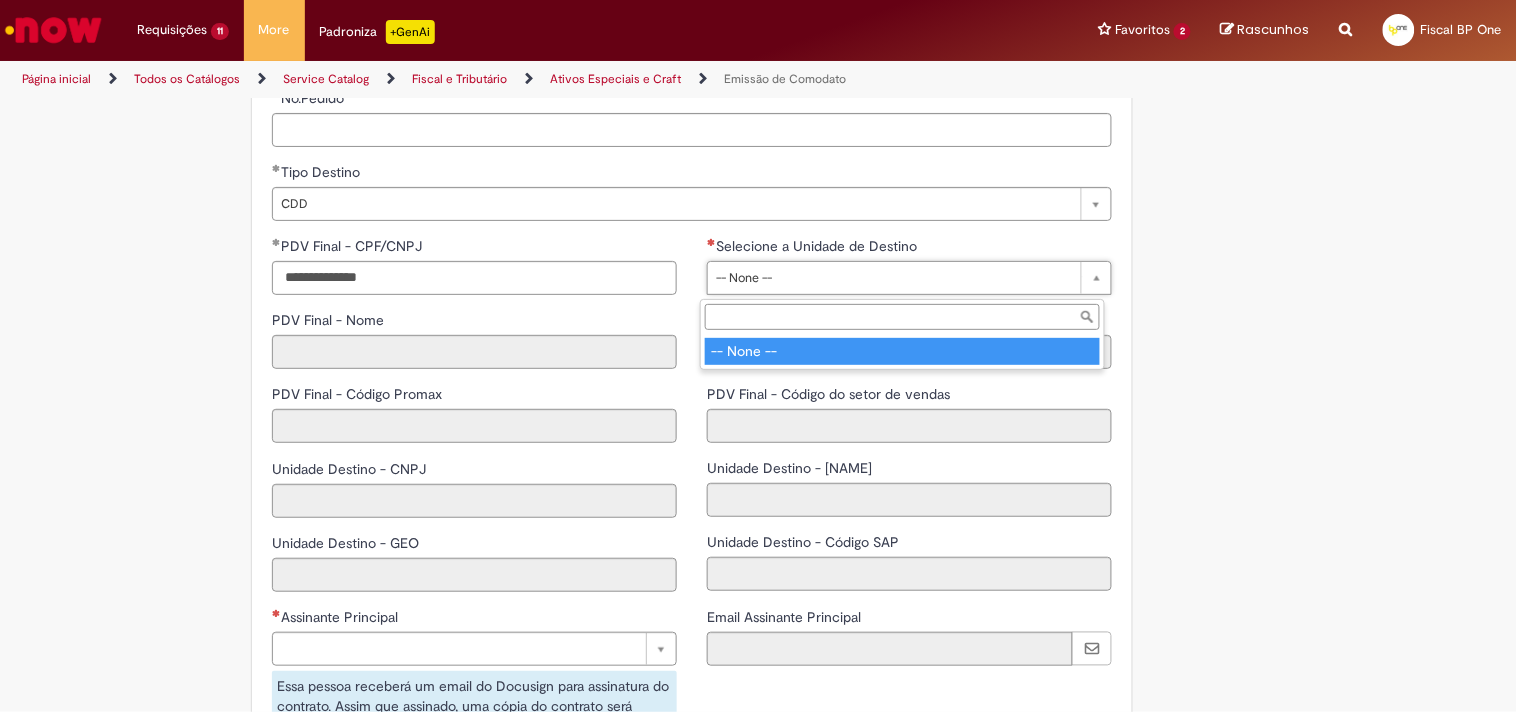 type 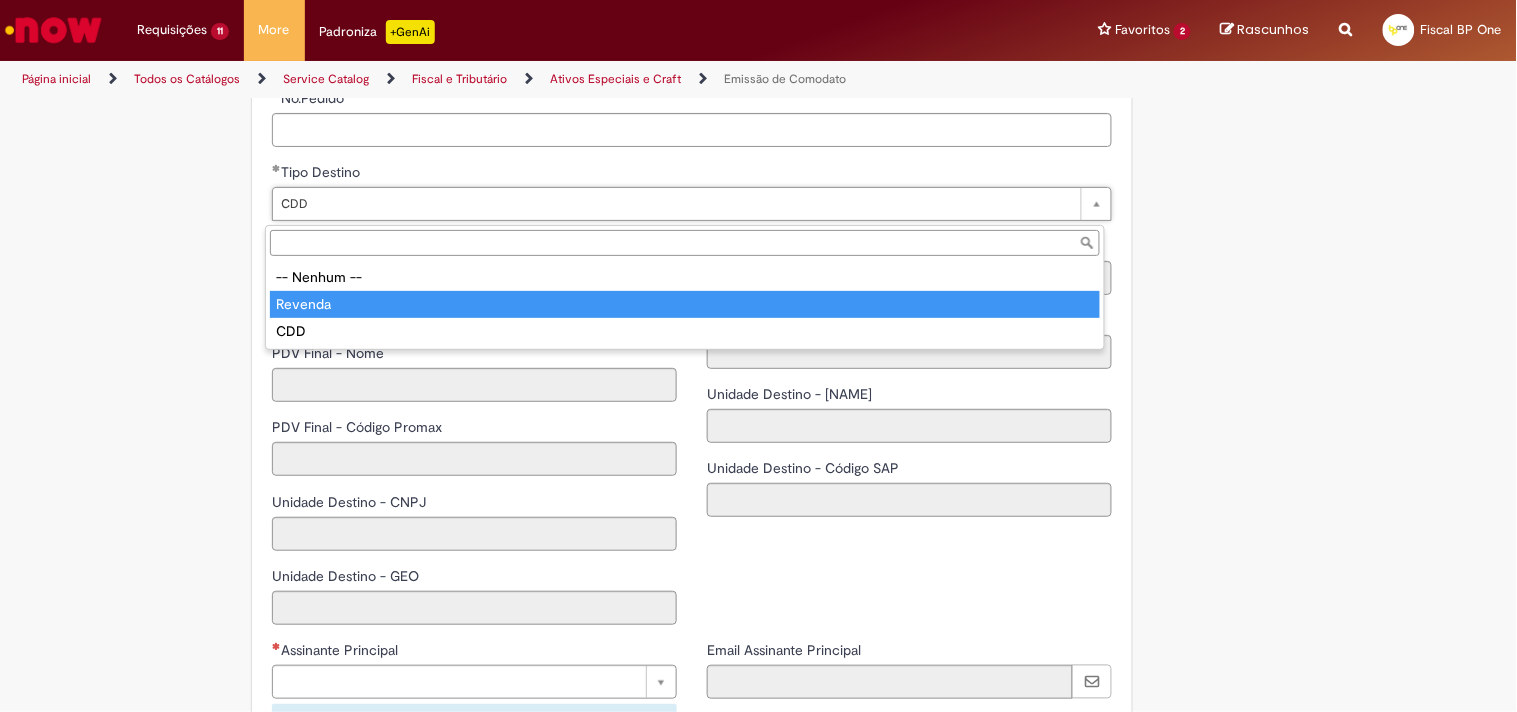 type on "*******" 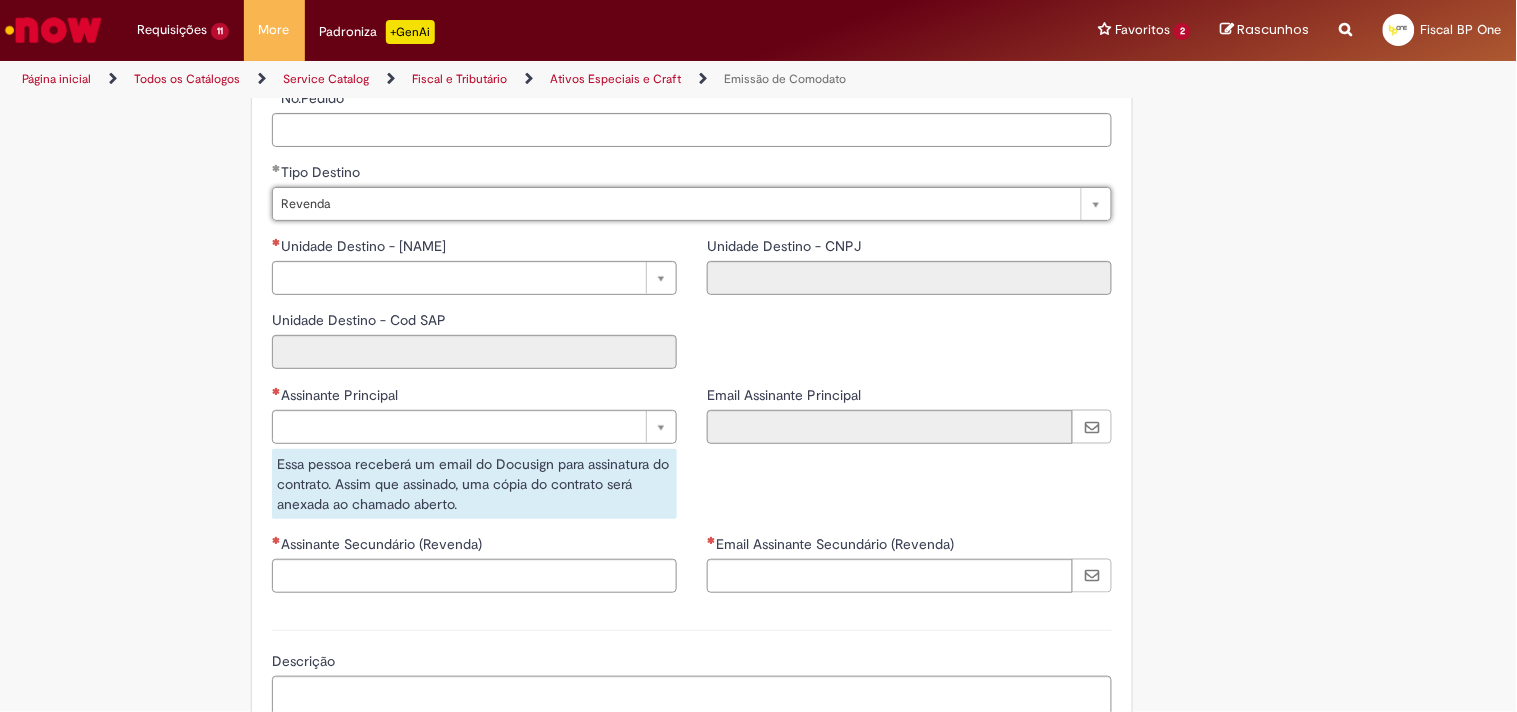 scroll, scrollTop: 0, scrollLeft: 27, axis: horizontal 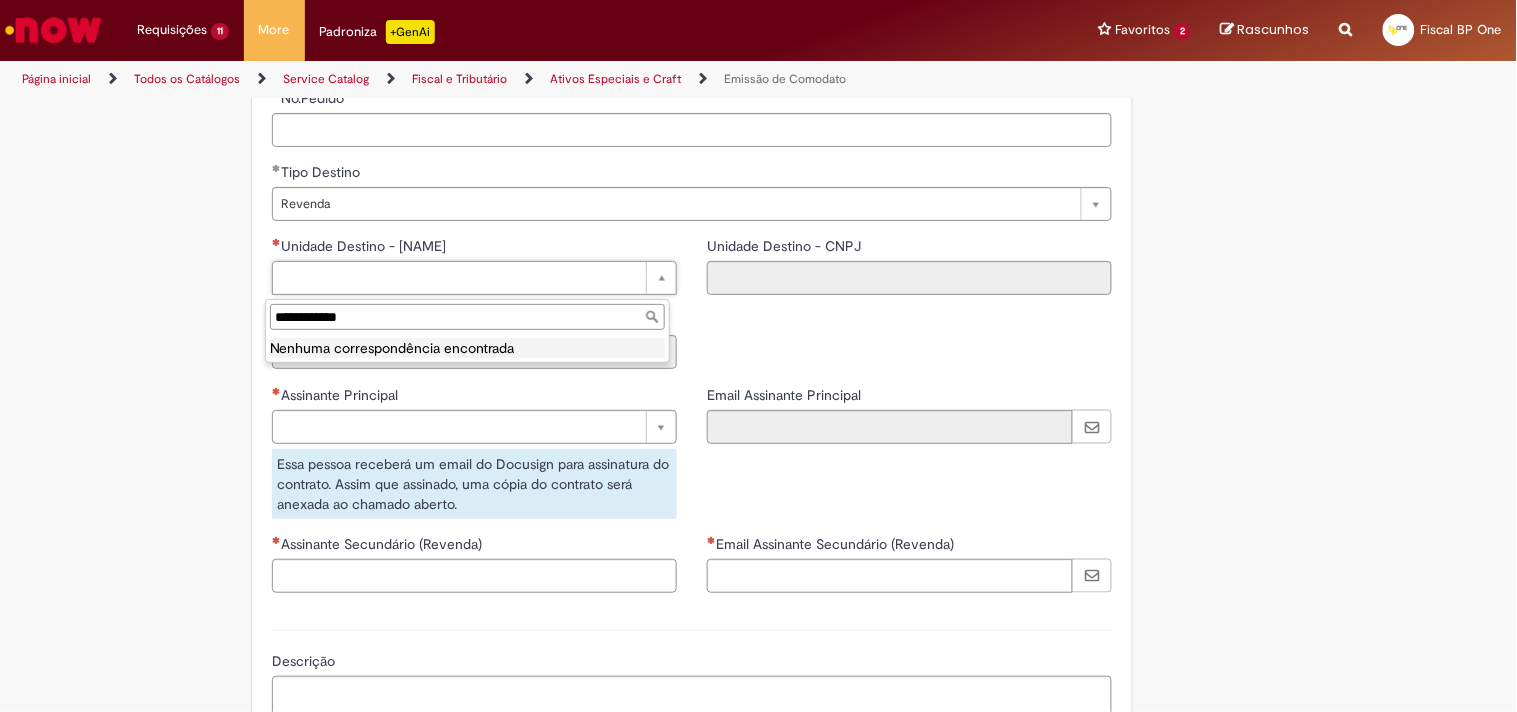 click on "**********" at bounding box center [467, 317] 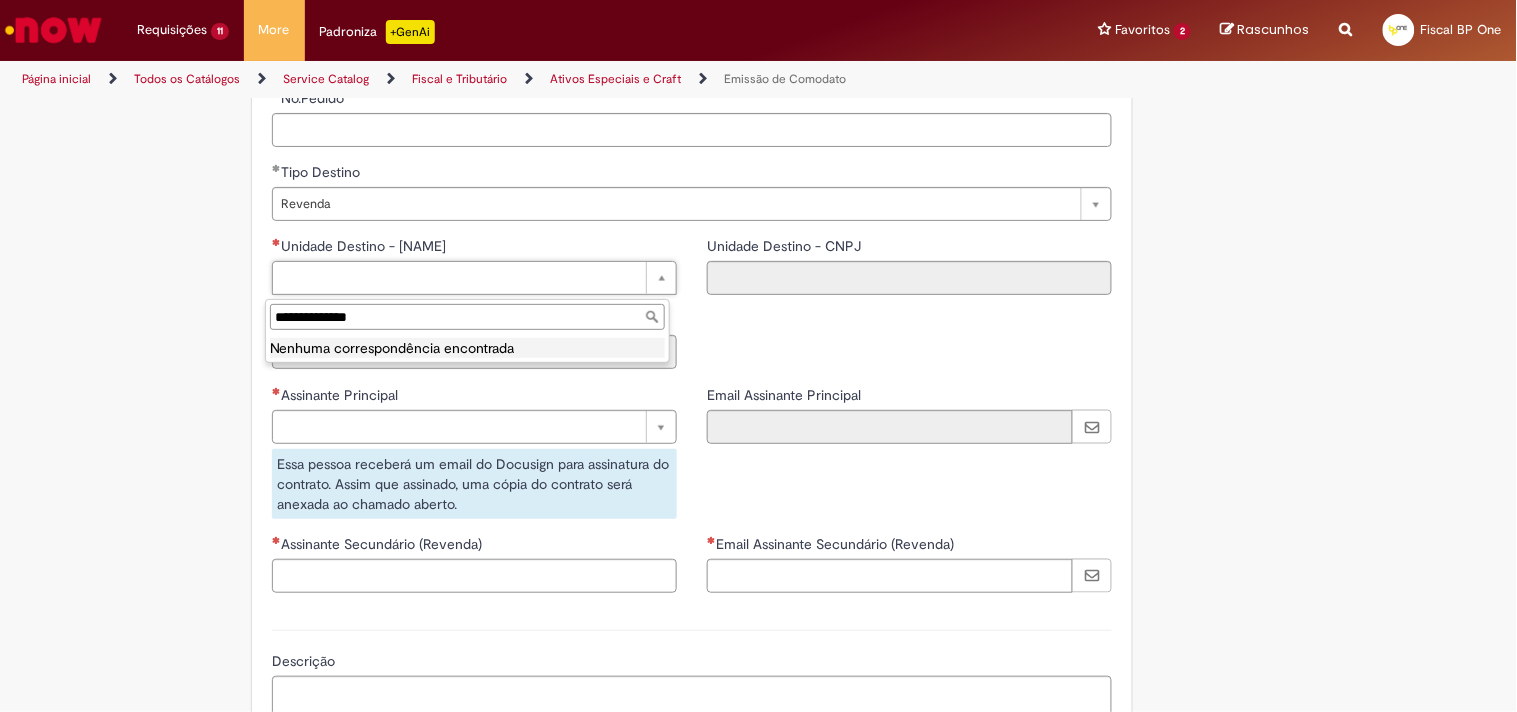 type on "**********" 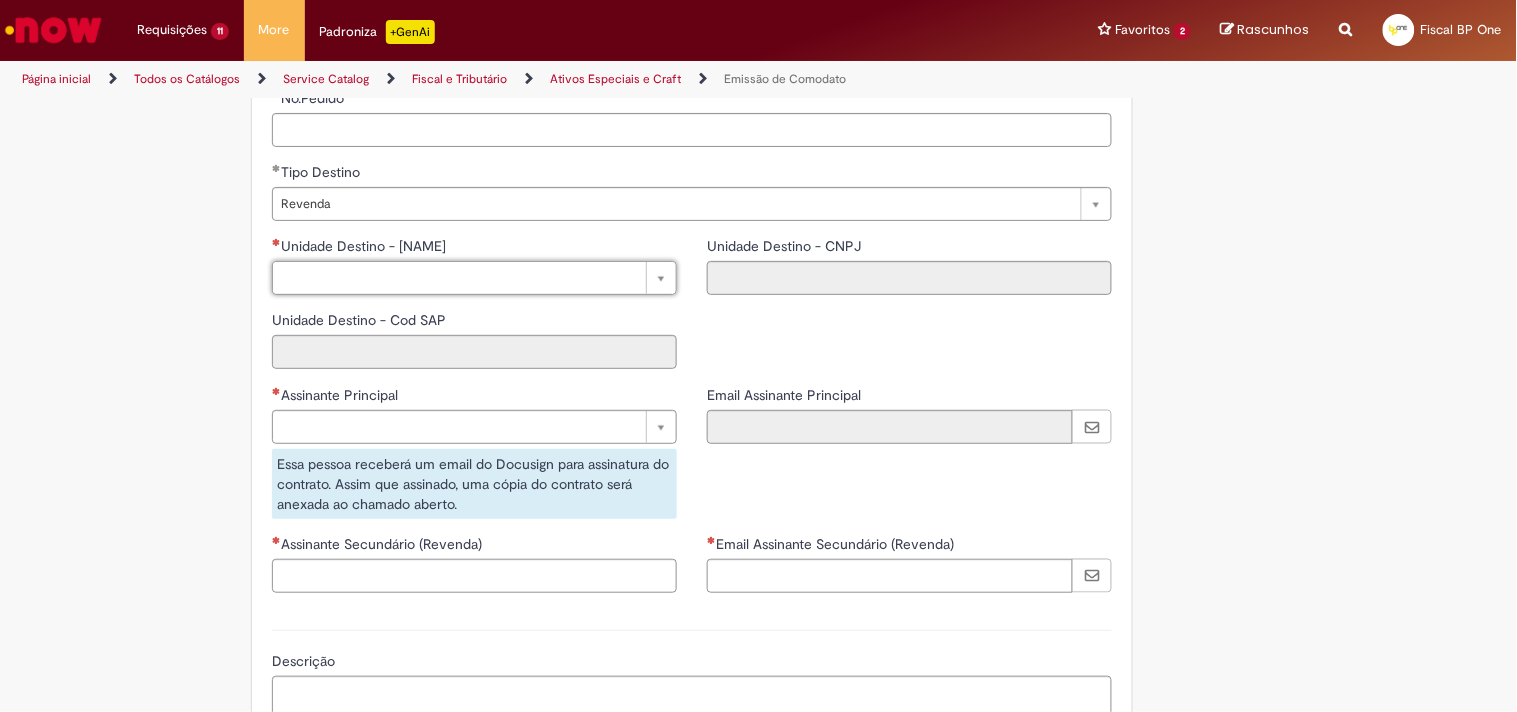click on "Este item já está em sua lista atual. Se você tentar adicioná-lo novamente, o item atual será substituido  =)
Adicionar a Favoritos
Emissão de Comodato
Solicitar Emissão de Nota fiscal de Retorno de Armazenagem de Ativos Especiais e Craft.
Nessa oferta você   poderá solicitar   as seguintes opções:
Ativos Especiais: Lançamentos (entrada) e emissões (saída) de notas fiscais de  materiais/bens comodatáveis , por exemplo: ponta de gôndola, racks, refrigeradores, chopeiras, pit stop, máquina de gelo, post mix, TVs, entre outros.
Craft: Materiais das marcas linha Premium, tais como colorado, patagonia entre outras
Verificar antes da abertura do chamado:
Se o projeto está alinhado com a Administração Central – AC (gerência);
Se o  código SAP
utilizar campo de descrição/justificativa;" at bounding box center [758, -738] 